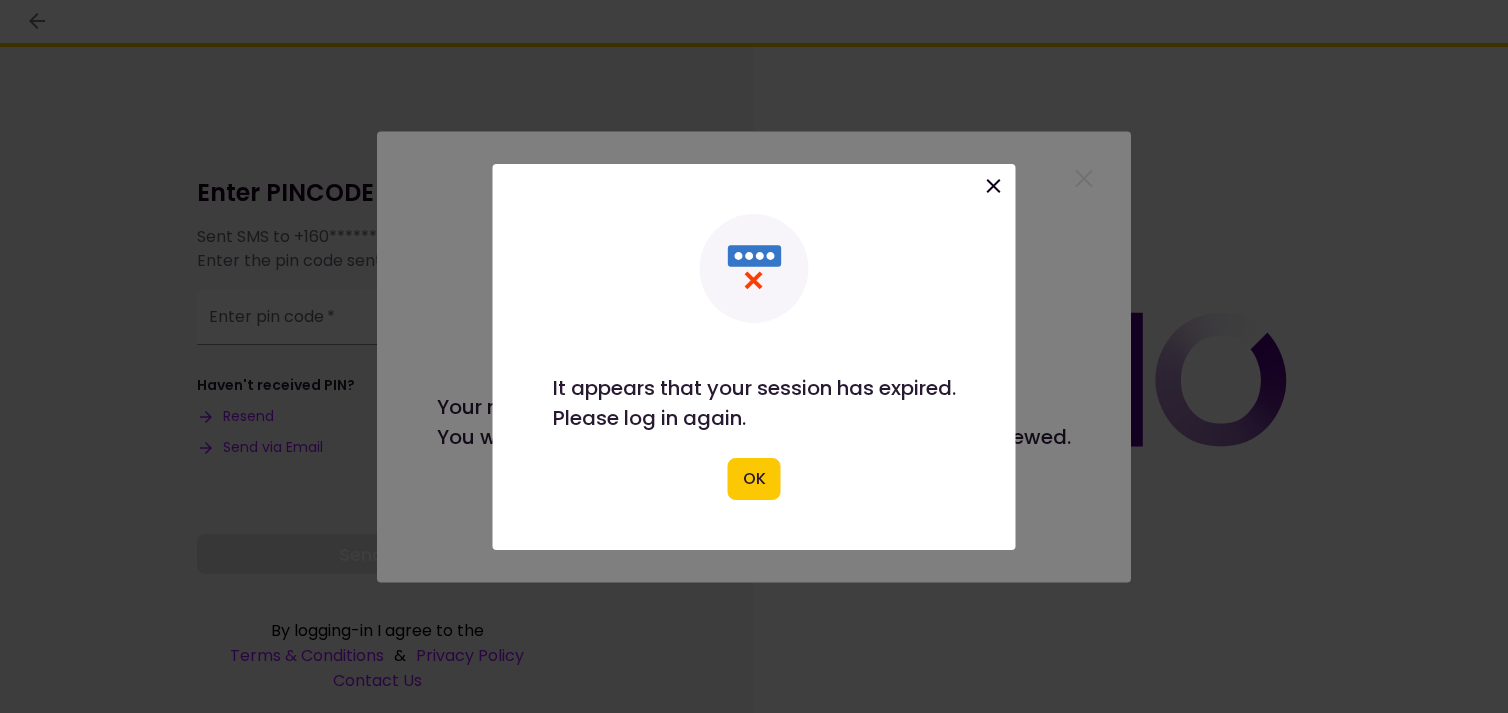 scroll, scrollTop: 0, scrollLeft: 0, axis: both 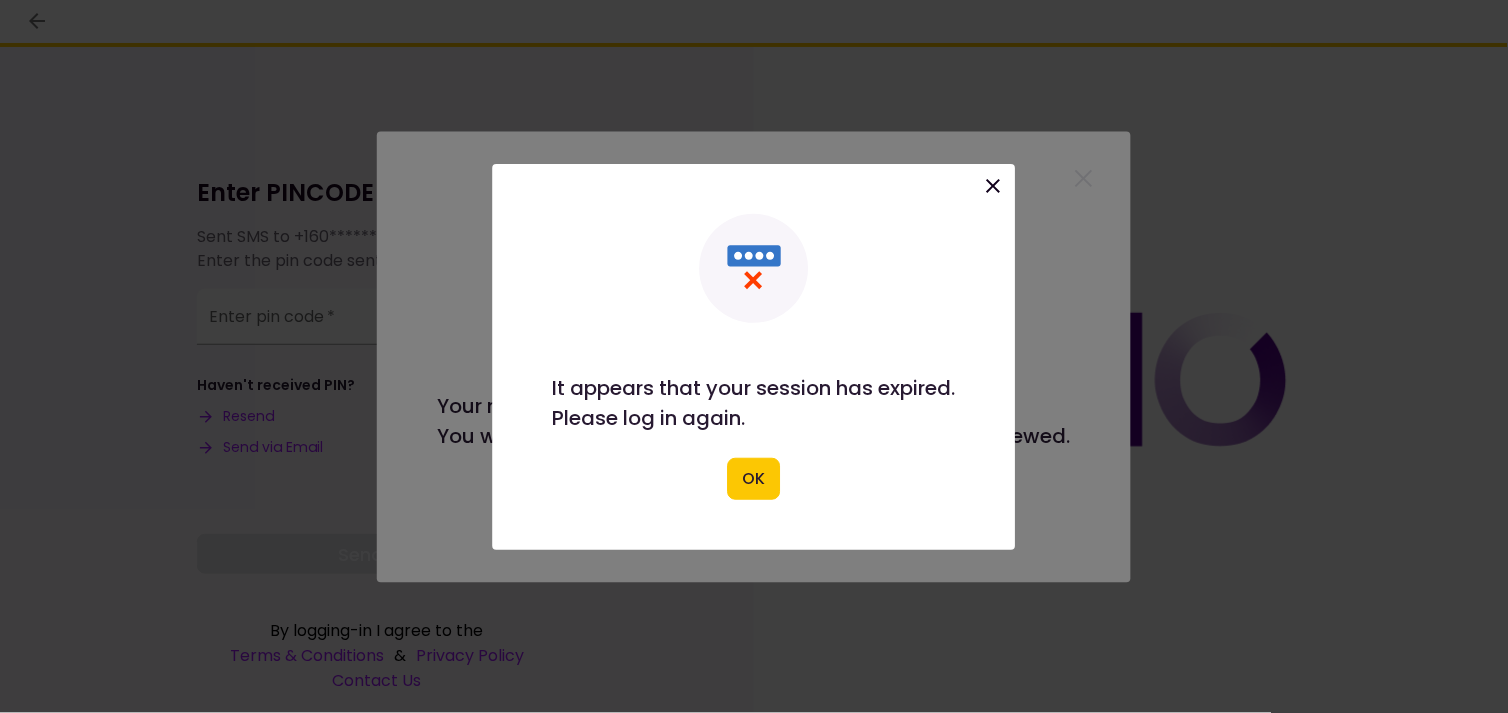 click on "OK" at bounding box center (754, 479) 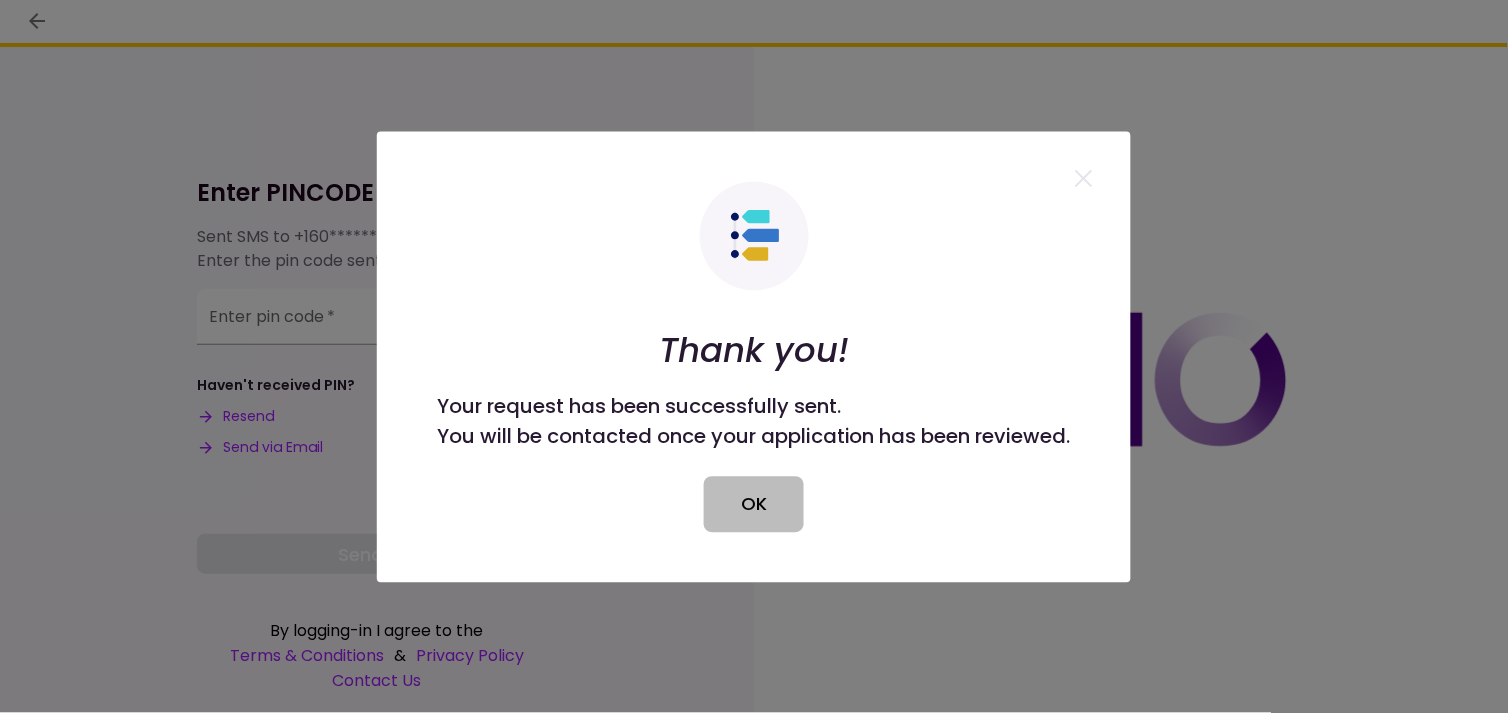 click on "OK" at bounding box center (754, 504) 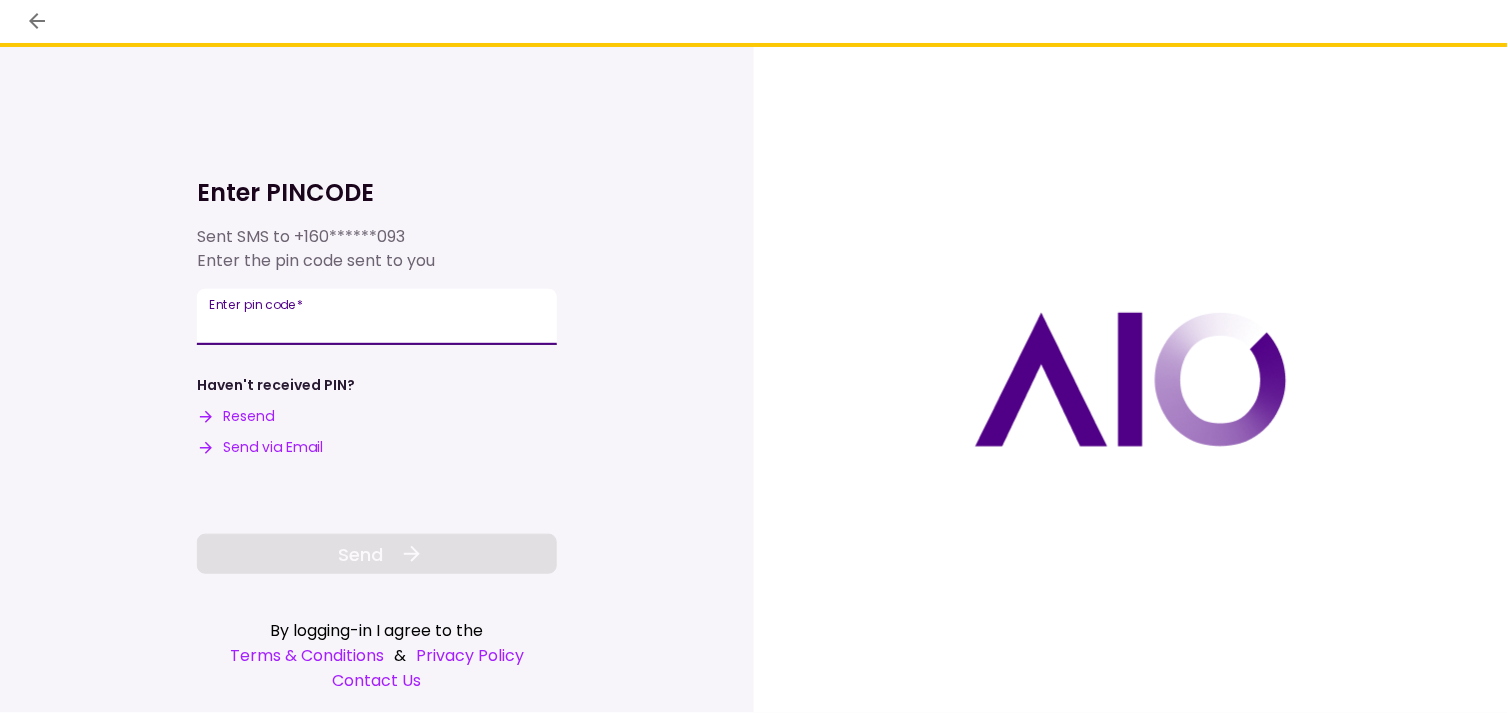 click on "Enter pin code   *" at bounding box center (377, 317) 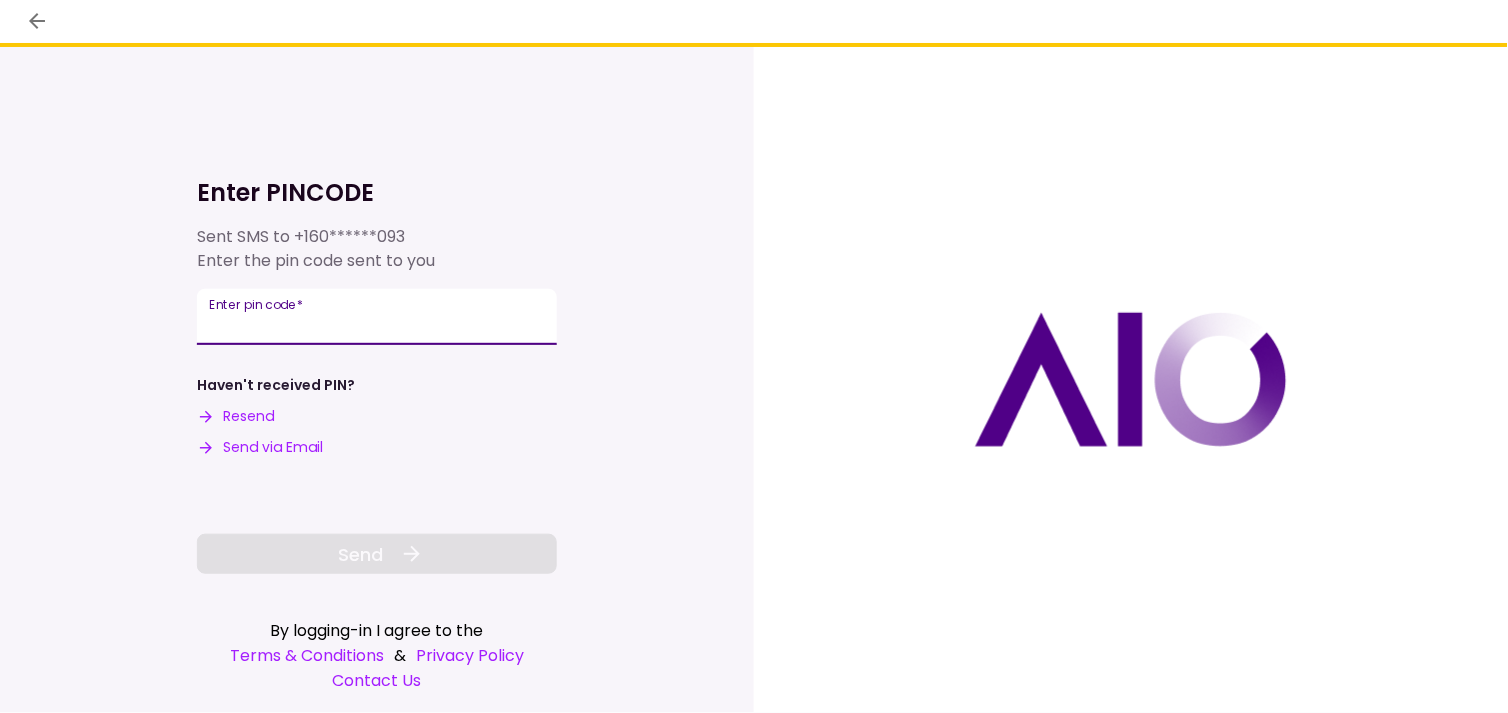click on "Resend" at bounding box center (235, 416) 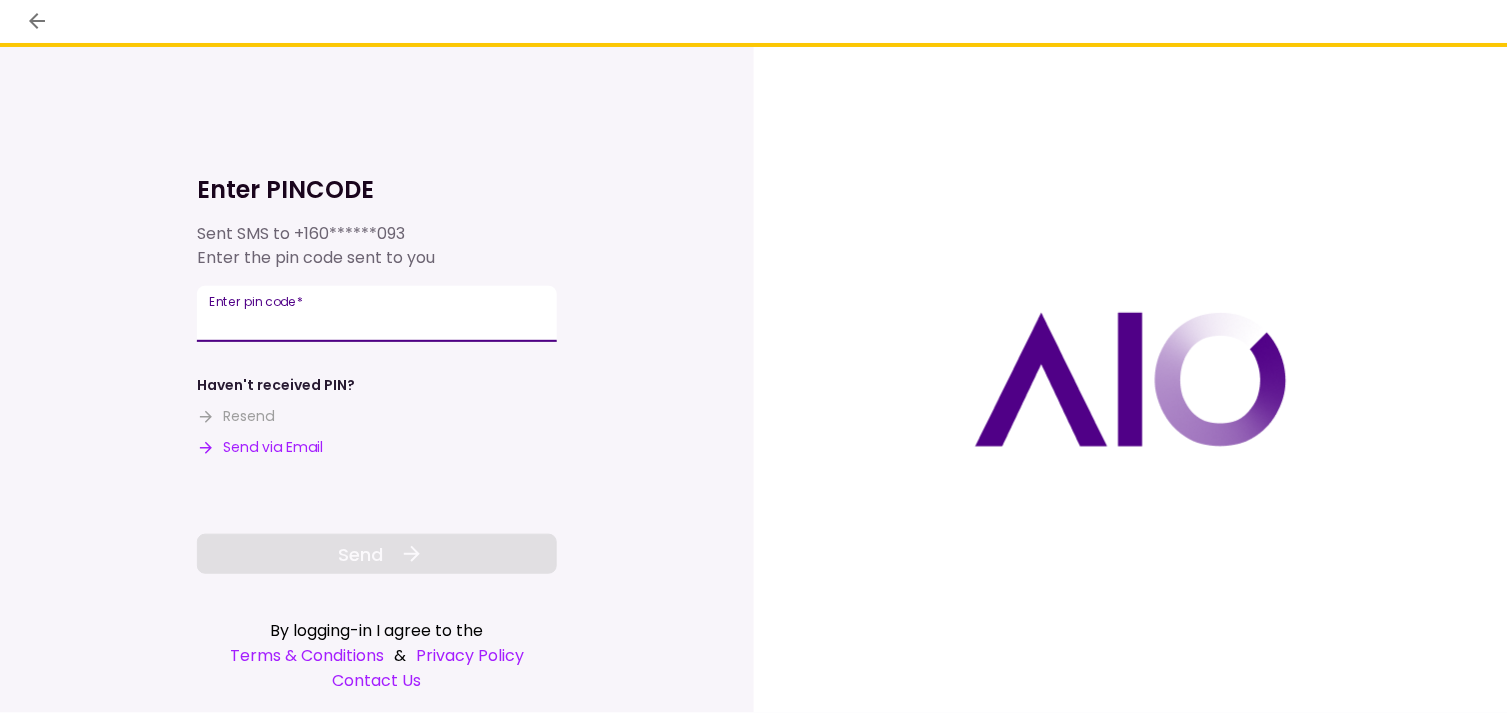 click on "Enter pin code   *" at bounding box center [377, 314] 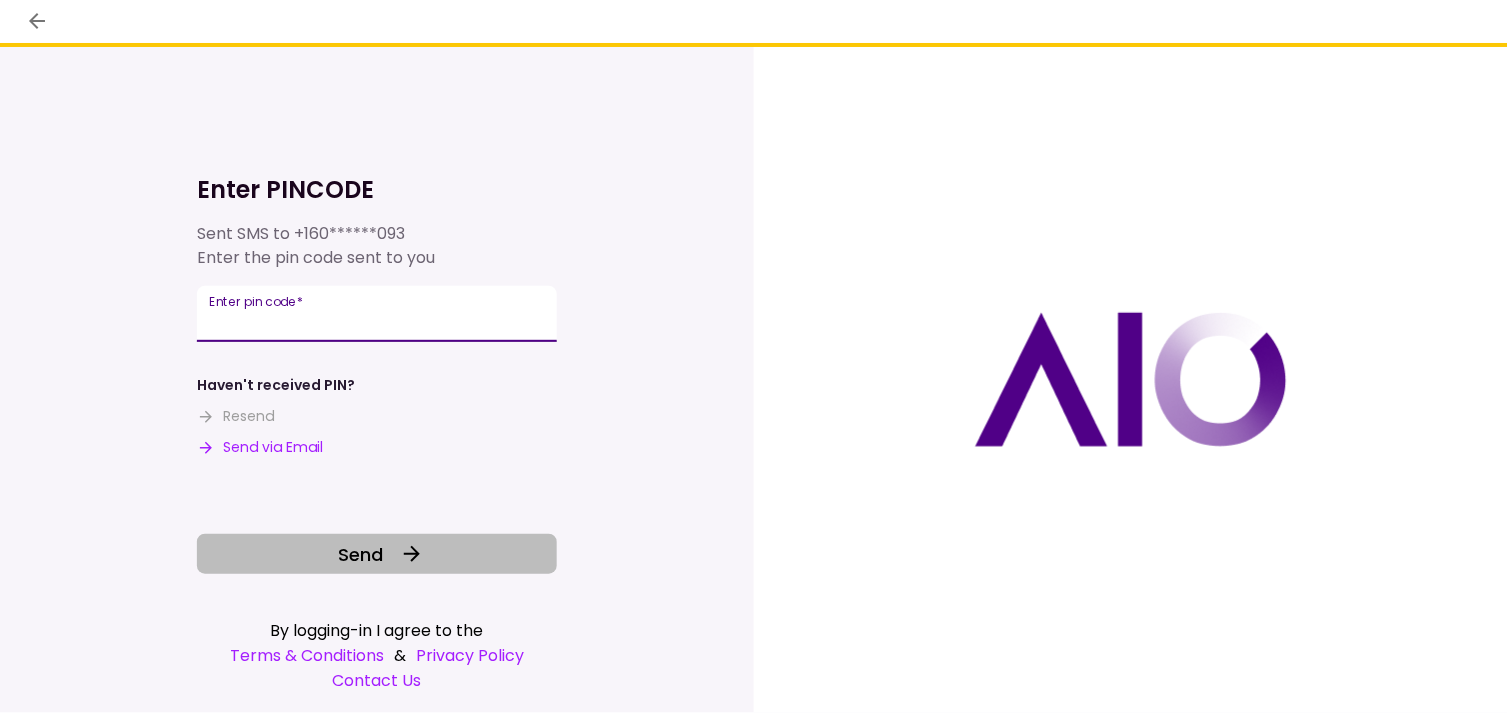 type on "******" 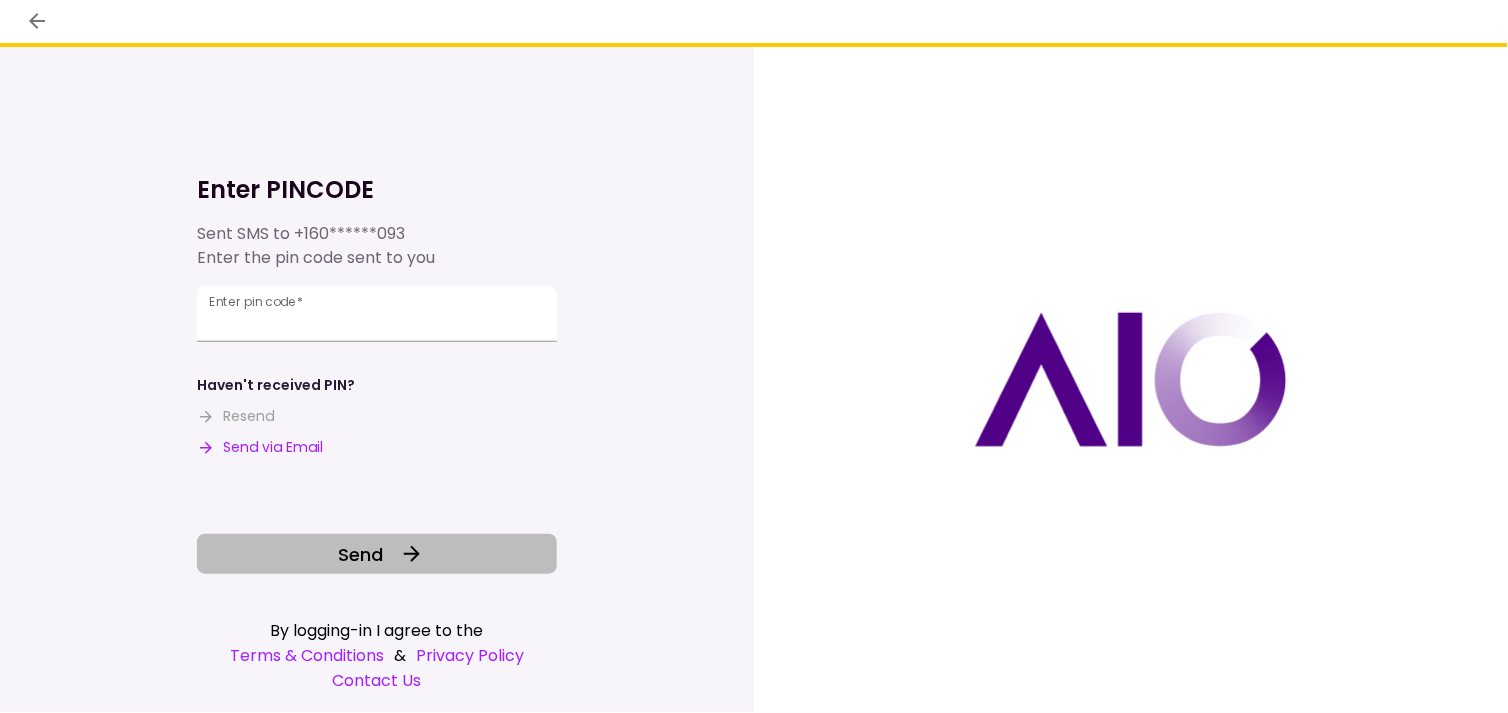 click on "Send" at bounding box center (377, 554) 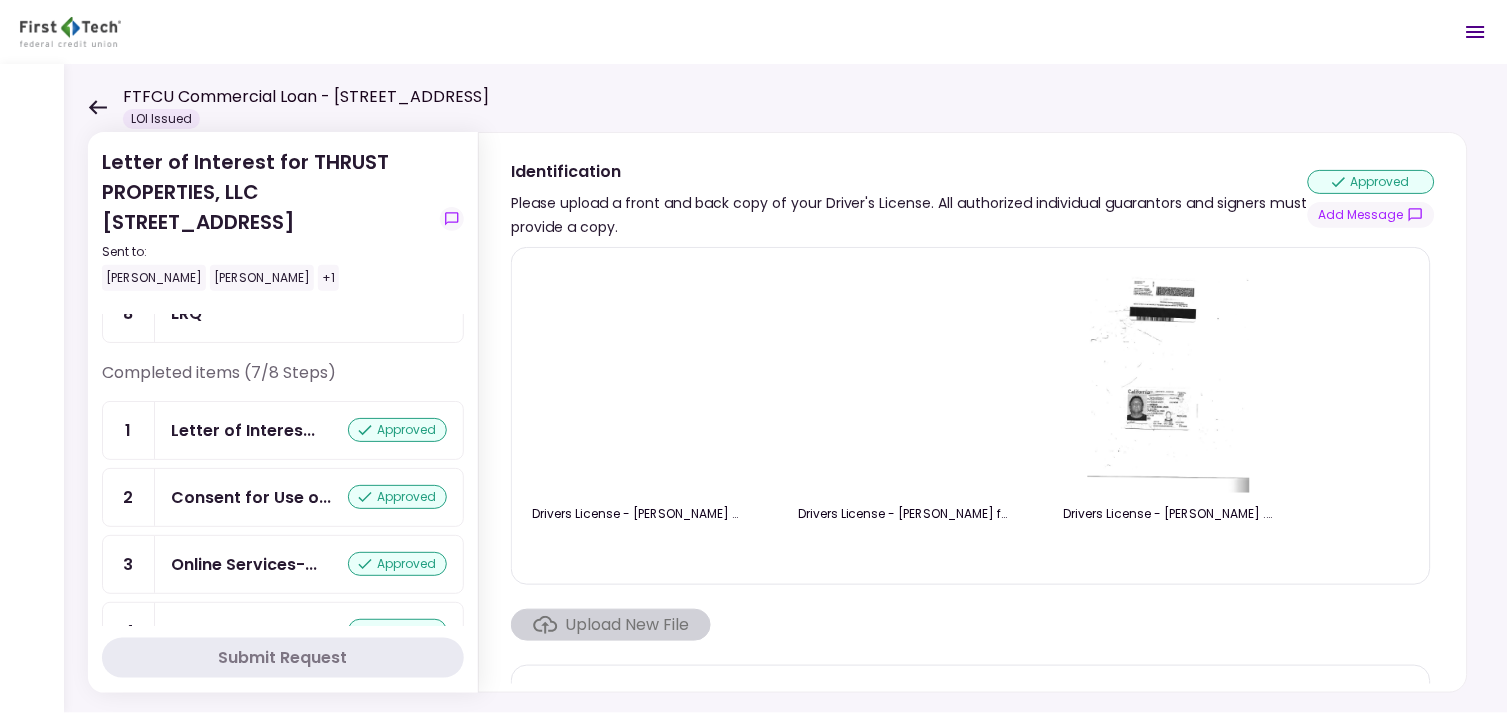 scroll, scrollTop: 0, scrollLeft: 0, axis: both 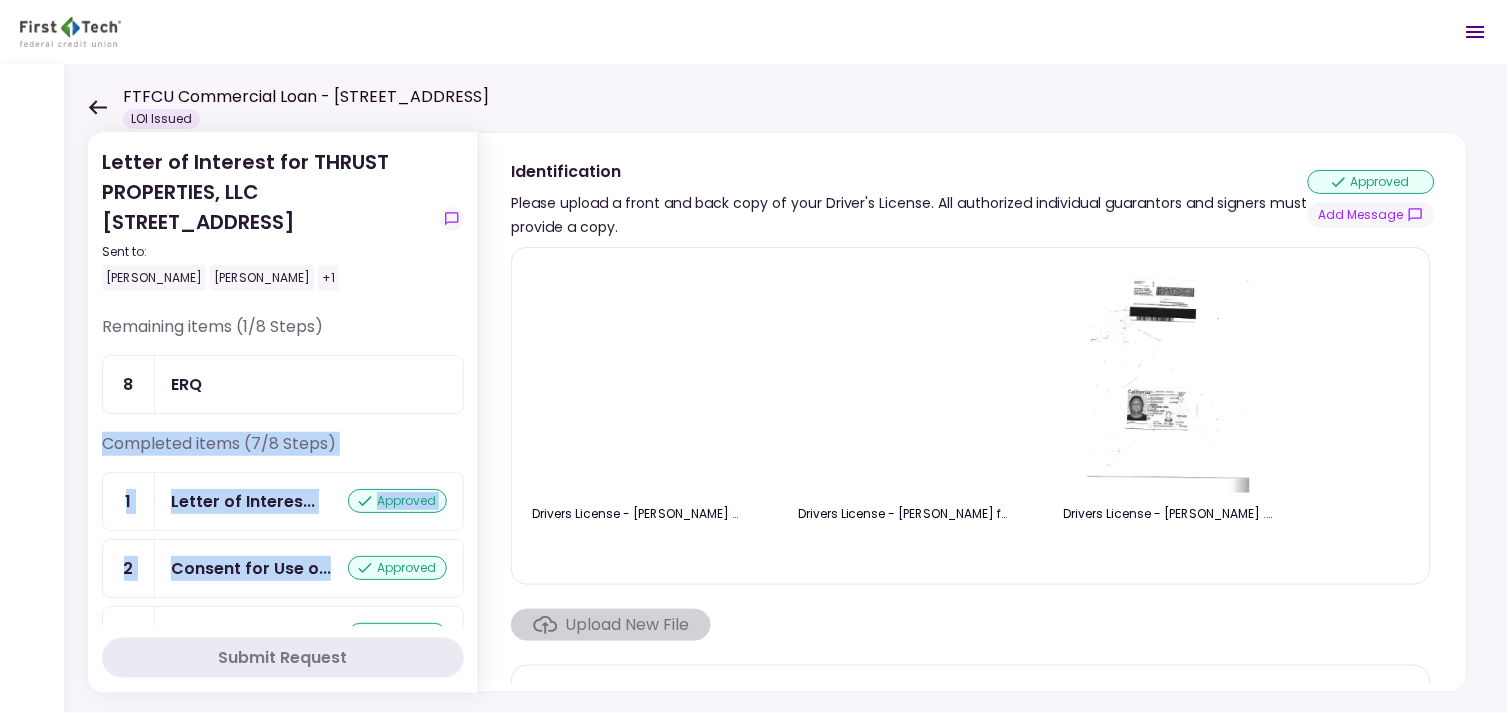 drag, startPoint x: 464, startPoint y: 404, endPoint x: 471, endPoint y: 540, distance: 136.18002 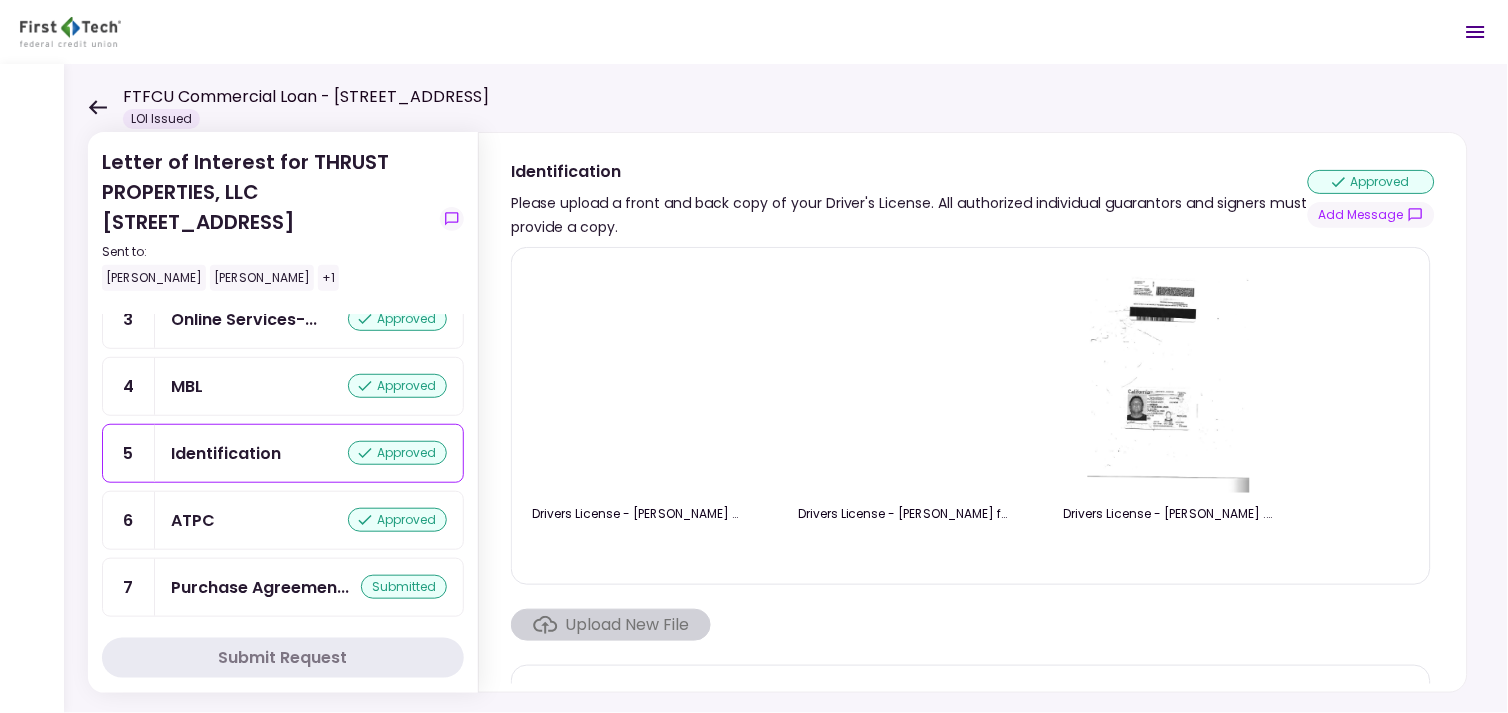 scroll, scrollTop: 0, scrollLeft: 0, axis: both 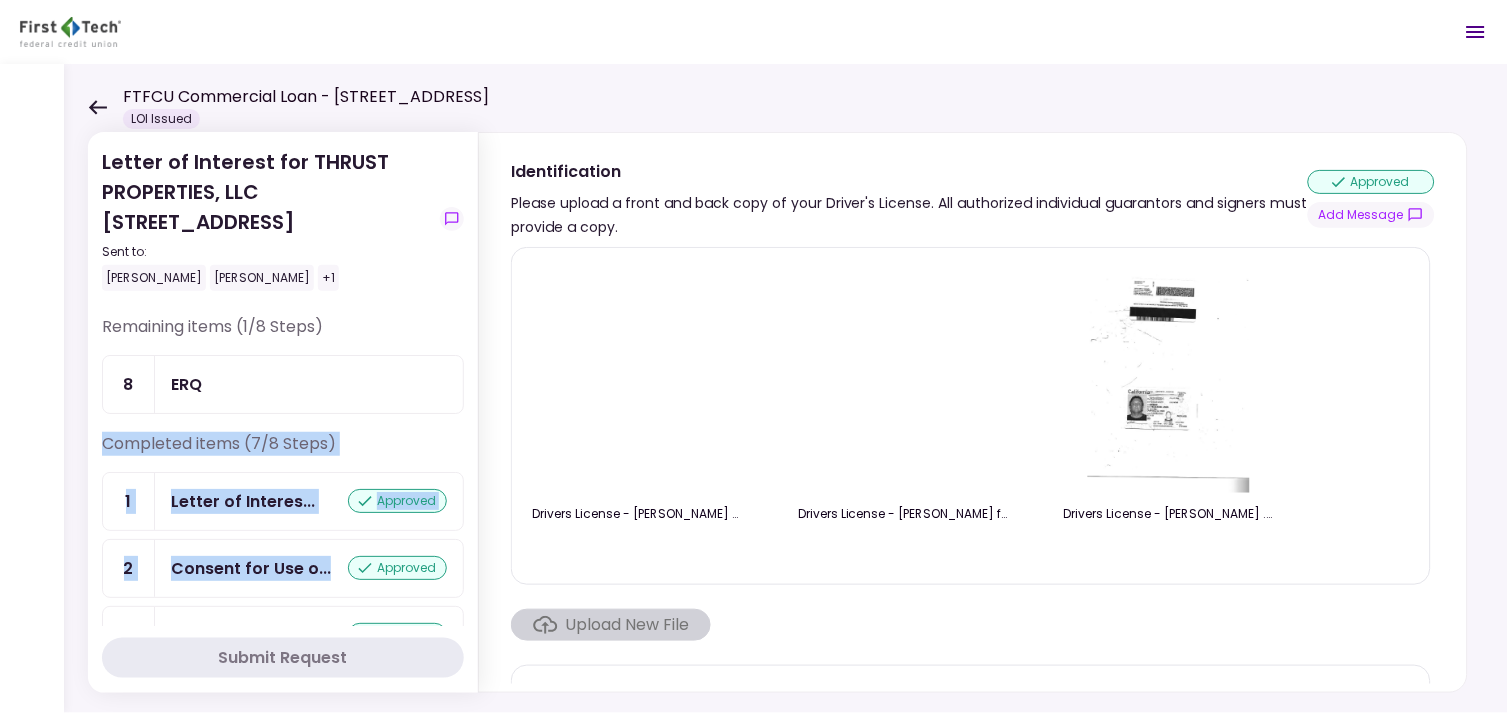 click on "ERQ" at bounding box center [309, 384] 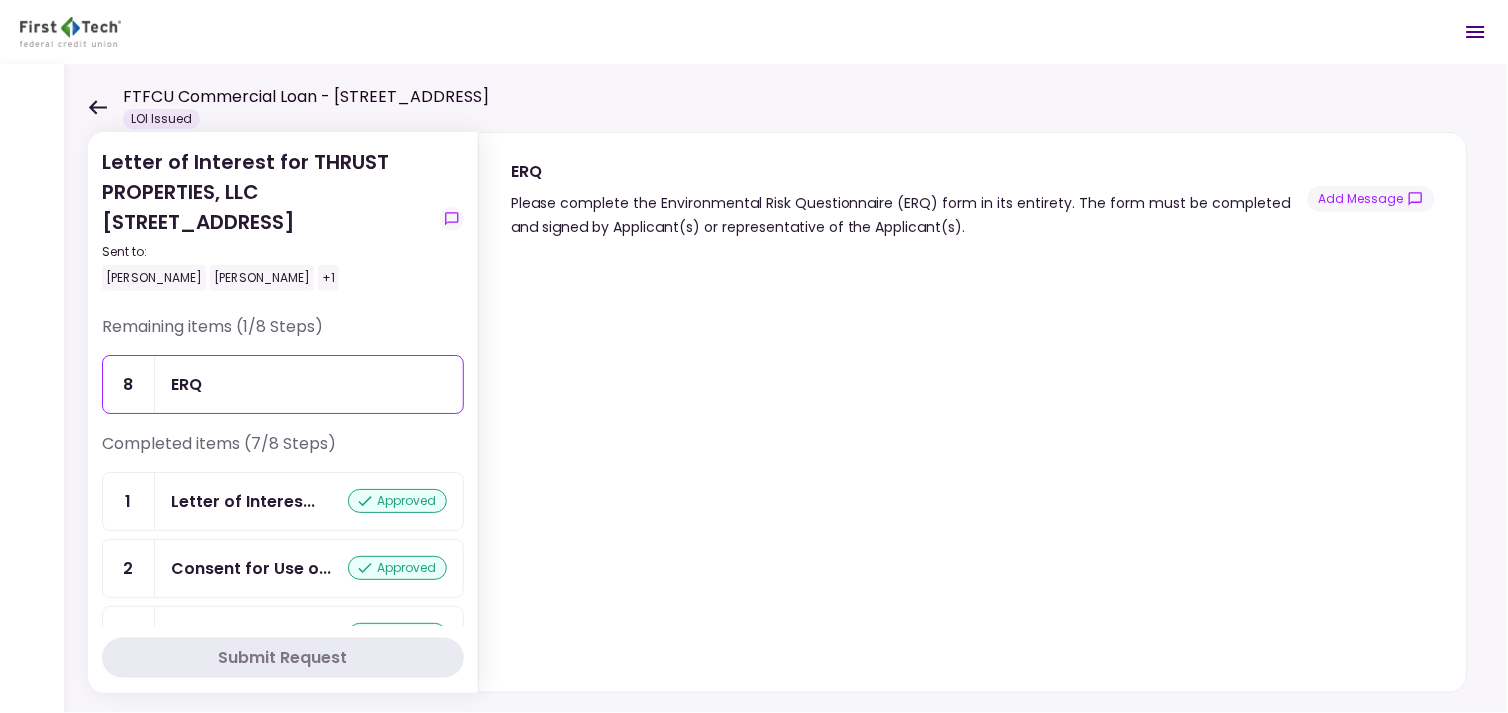 click on "Letter of Interest for THRUST PROPERTIES, LLC [STREET_ADDRESS] Sent to: [PERSON_NAME] [PERSON_NAME] +1 Remaining items (1/8 Steps) 8 ERQ Completed items (7/8 Steps) 1 Letter of Interes... approved 2 Consent for Use o... approved 3 Online Services-... approved 4 MBL approved 5 Identification approved 6 ATPC approved 7 Purchase Agreemen... submitted Submit Request ERQ Please complete the Environmental Risk Questionnaire (ERQ) form in its entirety.  The form must be completed and signed by Applicant(s) or representative of the Applicant(s). Add Message" at bounding box center (786, 388) 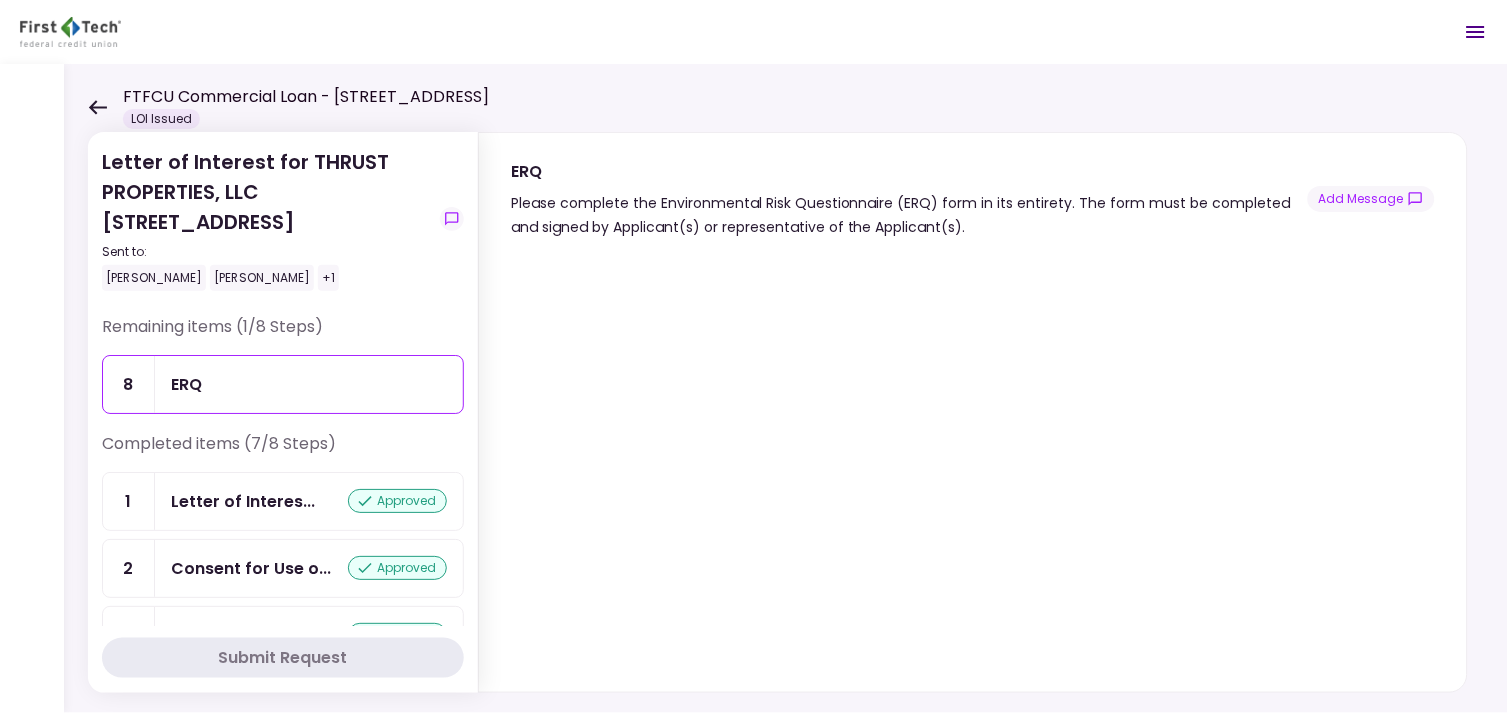 click on "Letter of Interest for THRUST PROPERTIES, LLC [STREET_ADDRESS] Sent to: [PERSON_NAME] [PERSON_NAME] +1 Remaining items (1/8 Steps) 8 ERQ Completed items (7/8 Steps) 1 Letter of Interes... approved 2 Consent for Use o... approved 3 Online Services-... approved 4 MBL approved 5 Identification approved 6 ATPC approved 7 Purchase Agreemen... submitted Submit Request ERQ Please complete the Environmental Risk Questionnaire (ERQ) form in its entirety.  The form must be completed and signed by Applicant(s) or representative of the Applicant(s). Add Message" at bounding box center [786, 388] 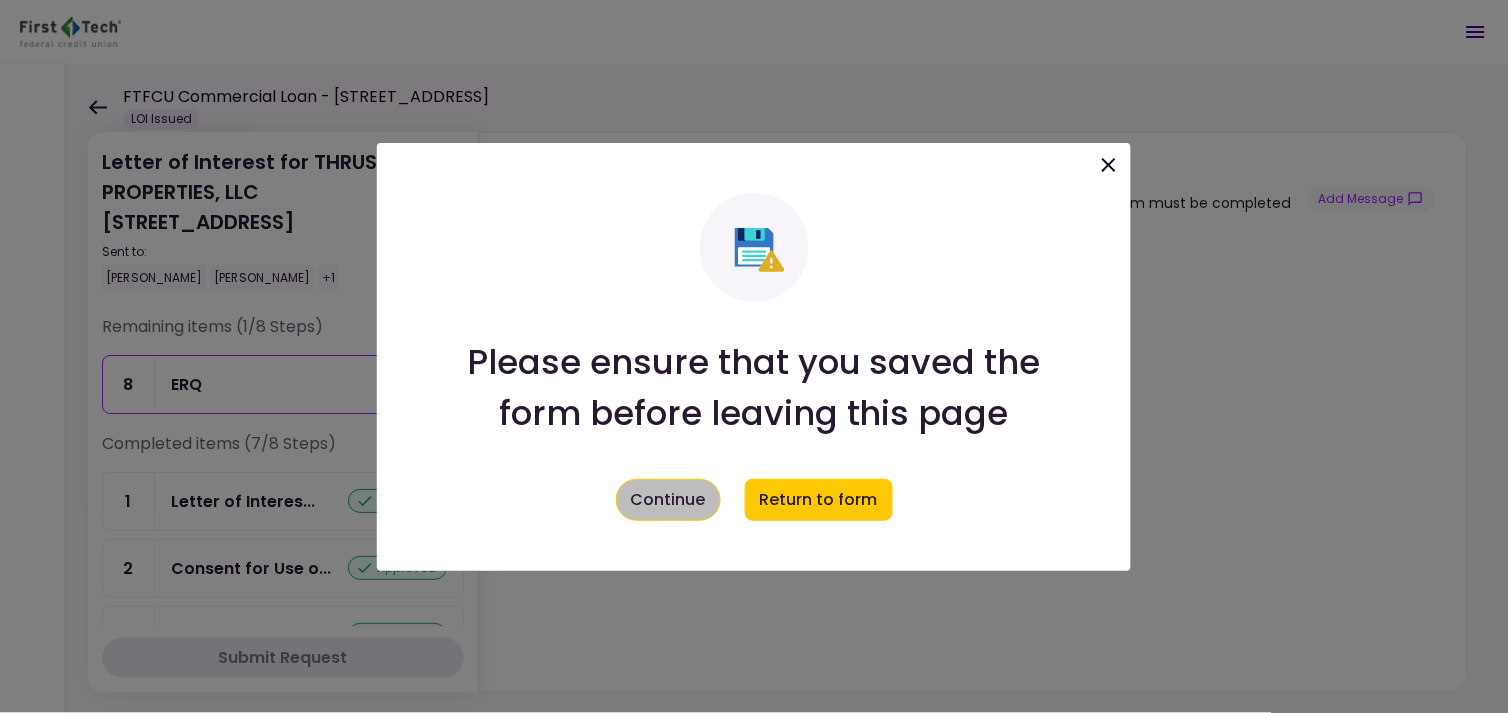 click on "Continue" at bounding box center [668, 500] 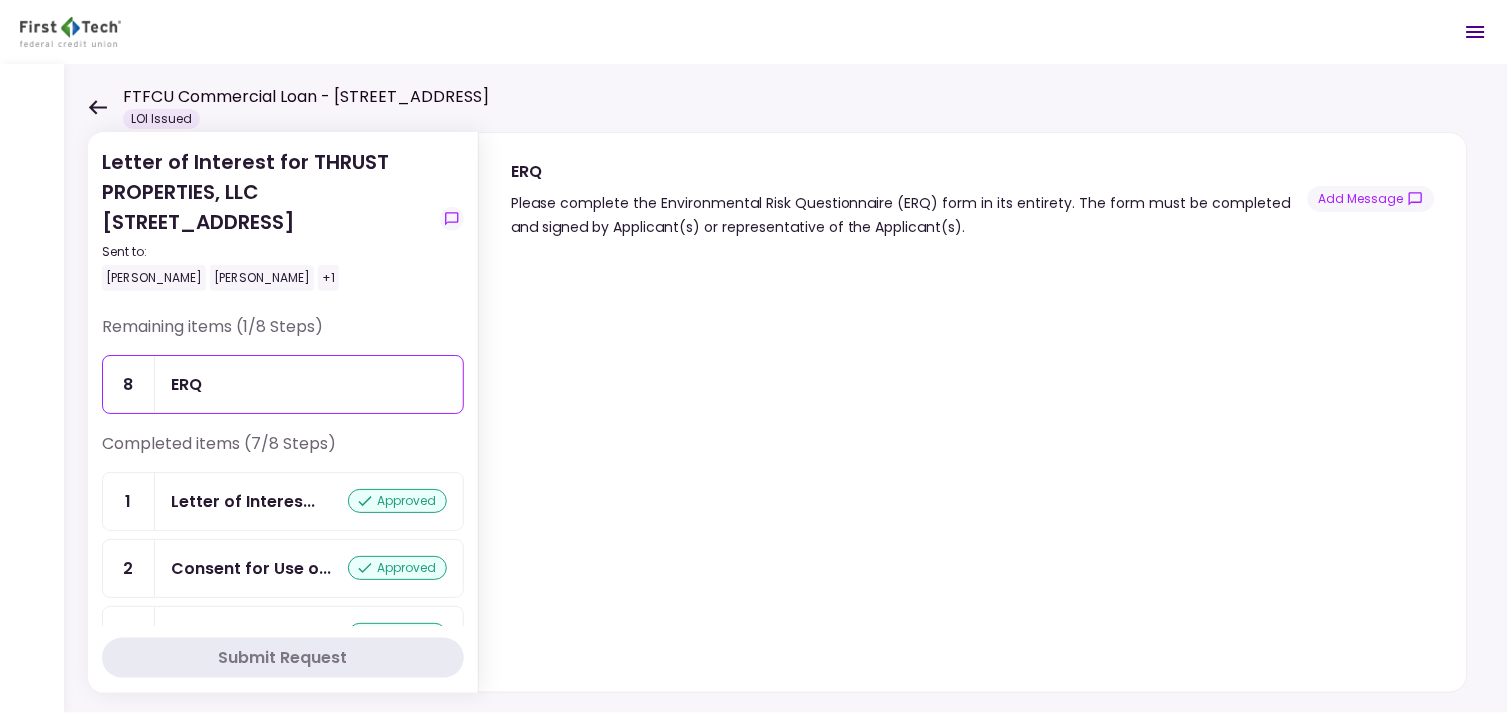 drag, startPoint x: 383, startPoint y: 392, endPoint x: 512, endPoint y: 368, distance: 131.21356 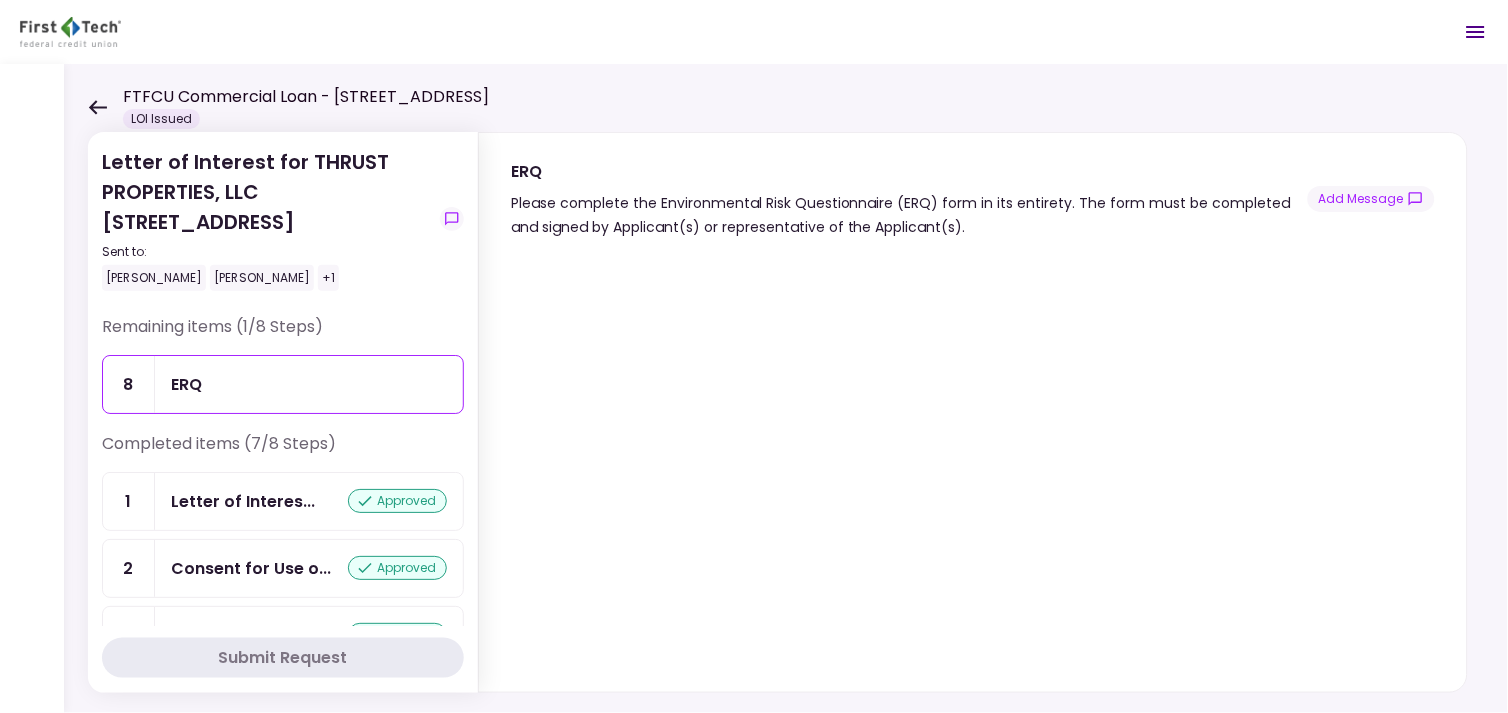 click 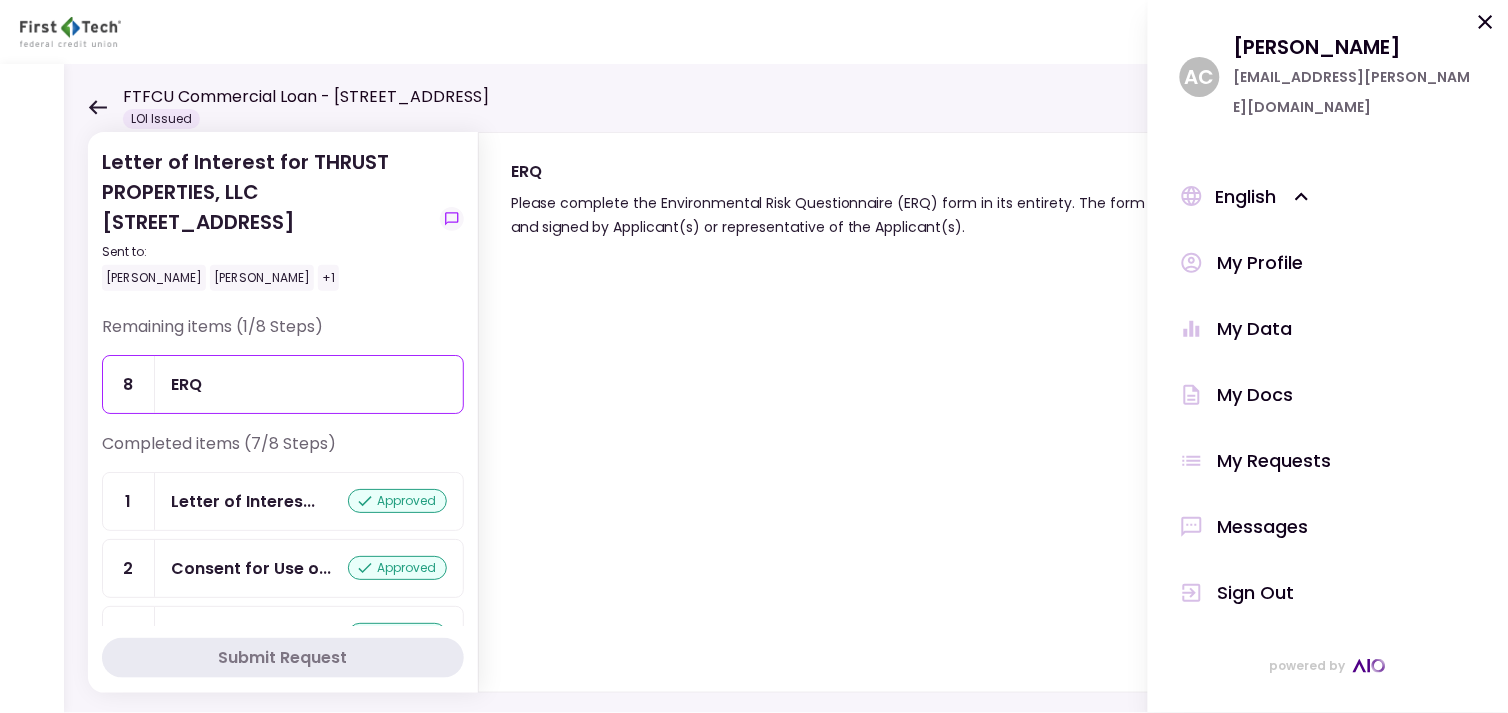 click on "My Docs" at bounding box center (1256, 395) 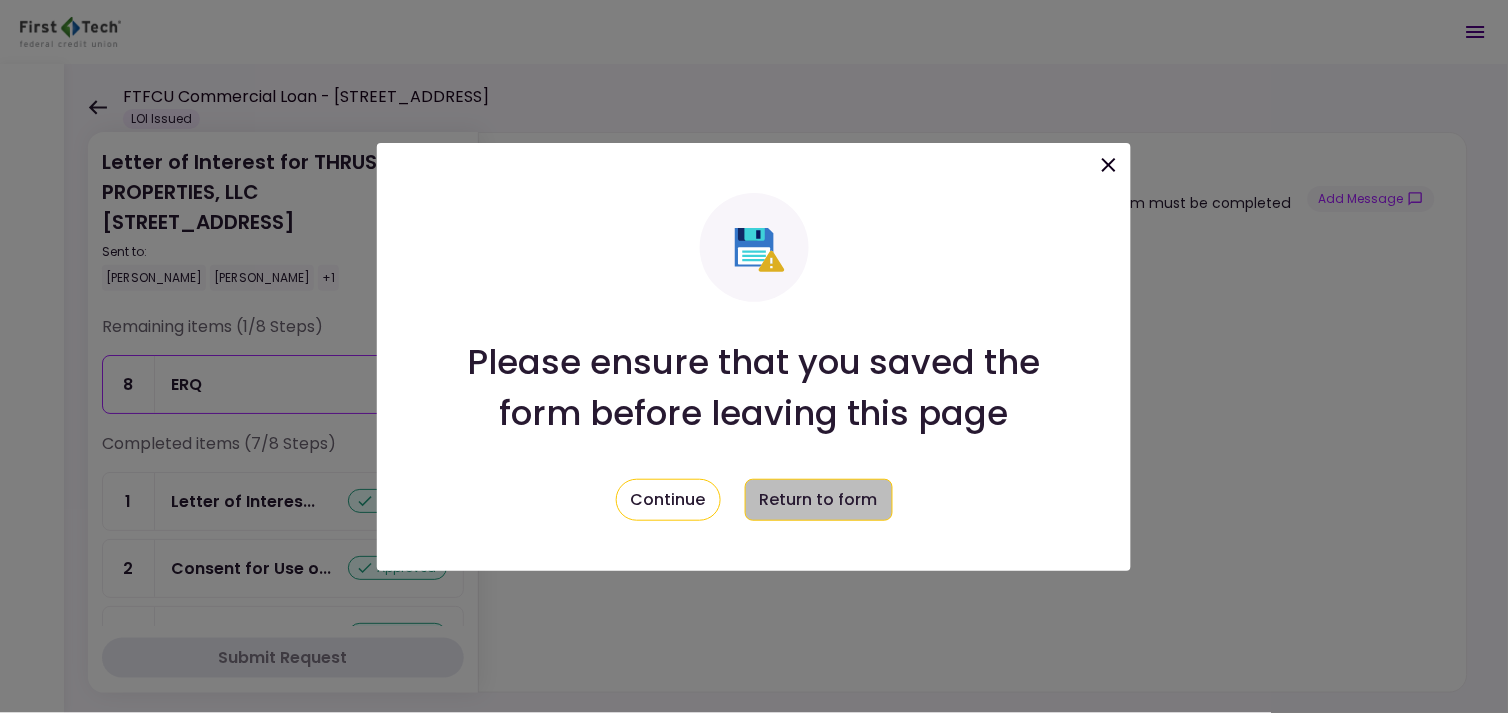 click on "Return to form" at bounding box center (819, 500) 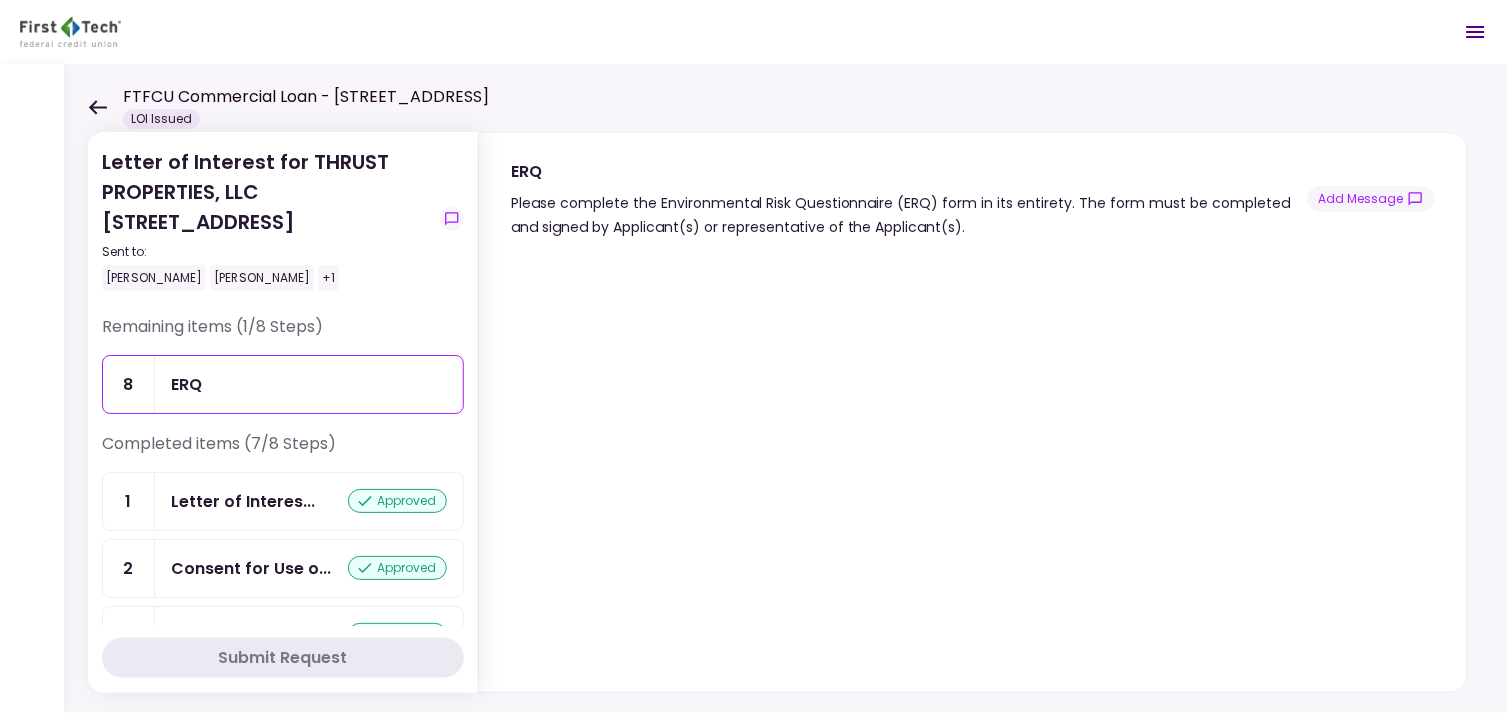 click 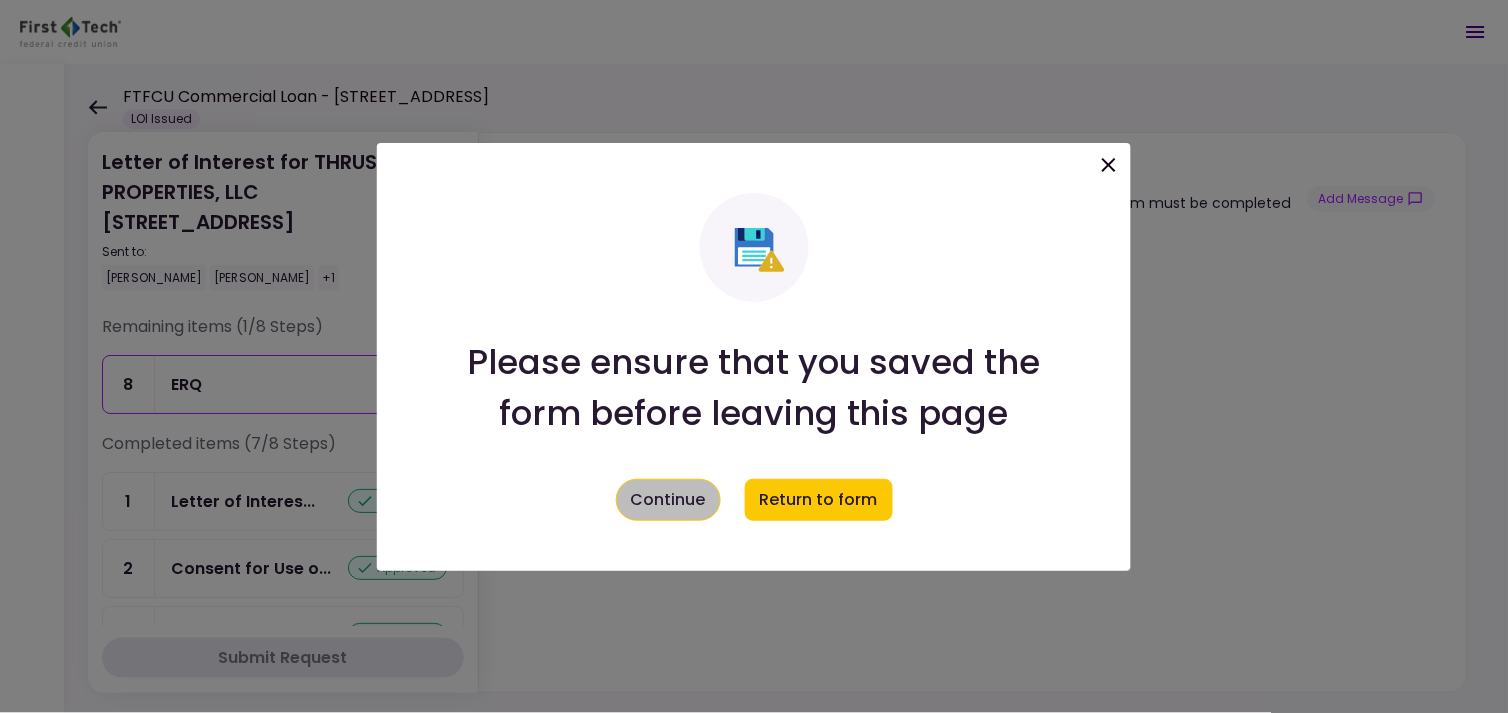 click on "Continue" at bounding box center [668, 500] 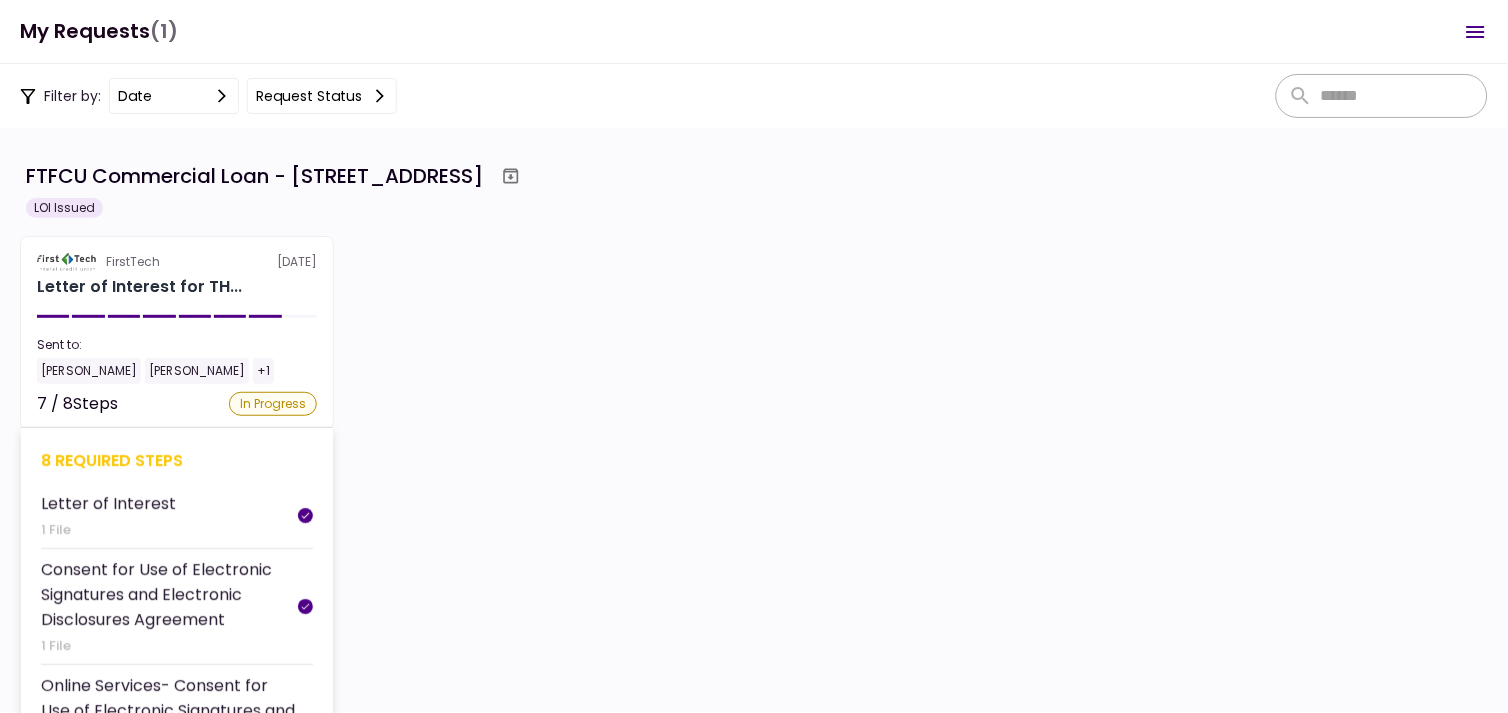 click on "FirstTech [DATE] Letter of Interest for TH... Sent to: [PERSON_NAME] [PERSON_NAME] +1 7 / 8  Steps In Progress 8   required steps Letter of Interest 1 File Consent for Use of Electronic Signatures and Electronic Disclosures Agreement 1 File Online Services- Consent for Use of Electronic Signatures and Electronic Disclosures Agreement 1 File MBL 1 File Identification 3 Files ATPC 1 File Purchase Agreement 1 File ERQ No Files" at bounding box center [177, 333] 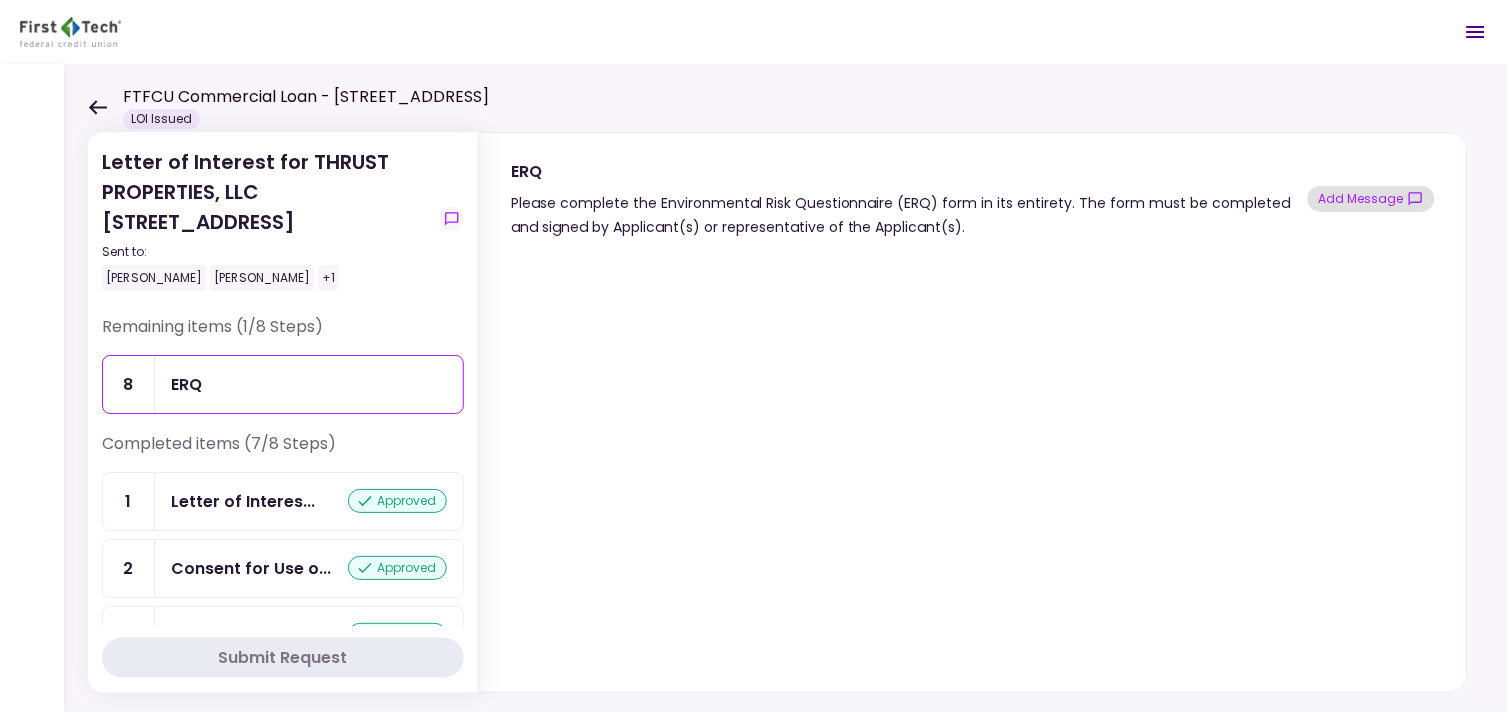 click on "Add Message" at bounding box center (1371, 199) 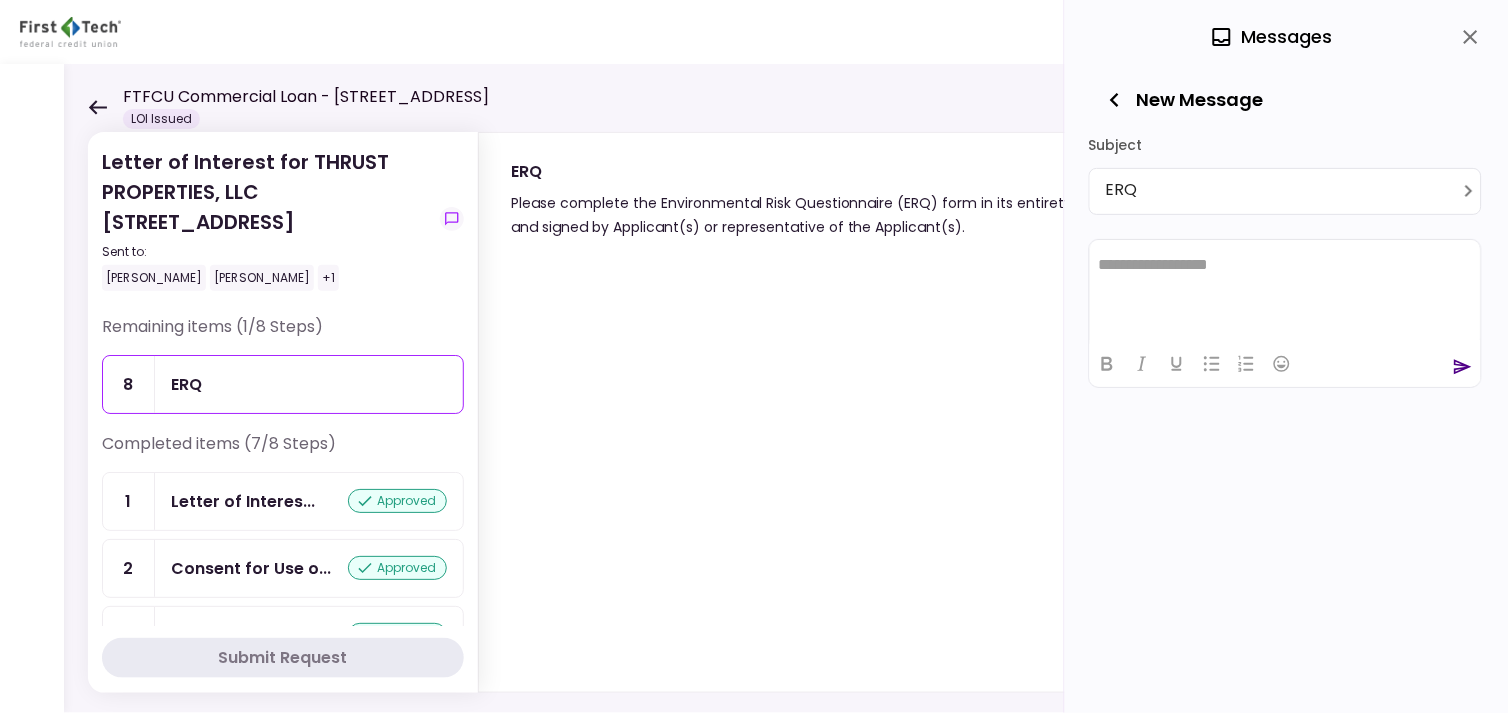 scroll, scrollTop: 0, scrollLeft: 0, axis: both 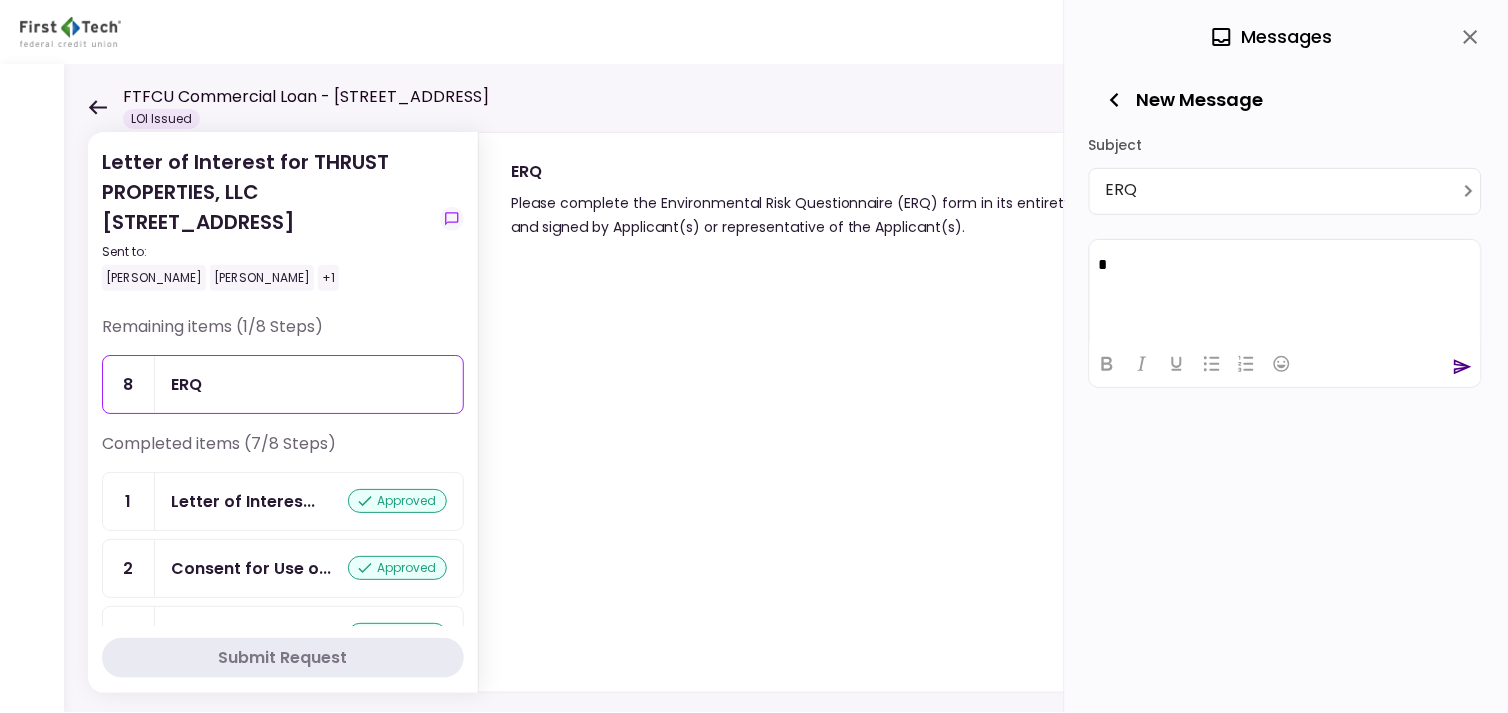 type 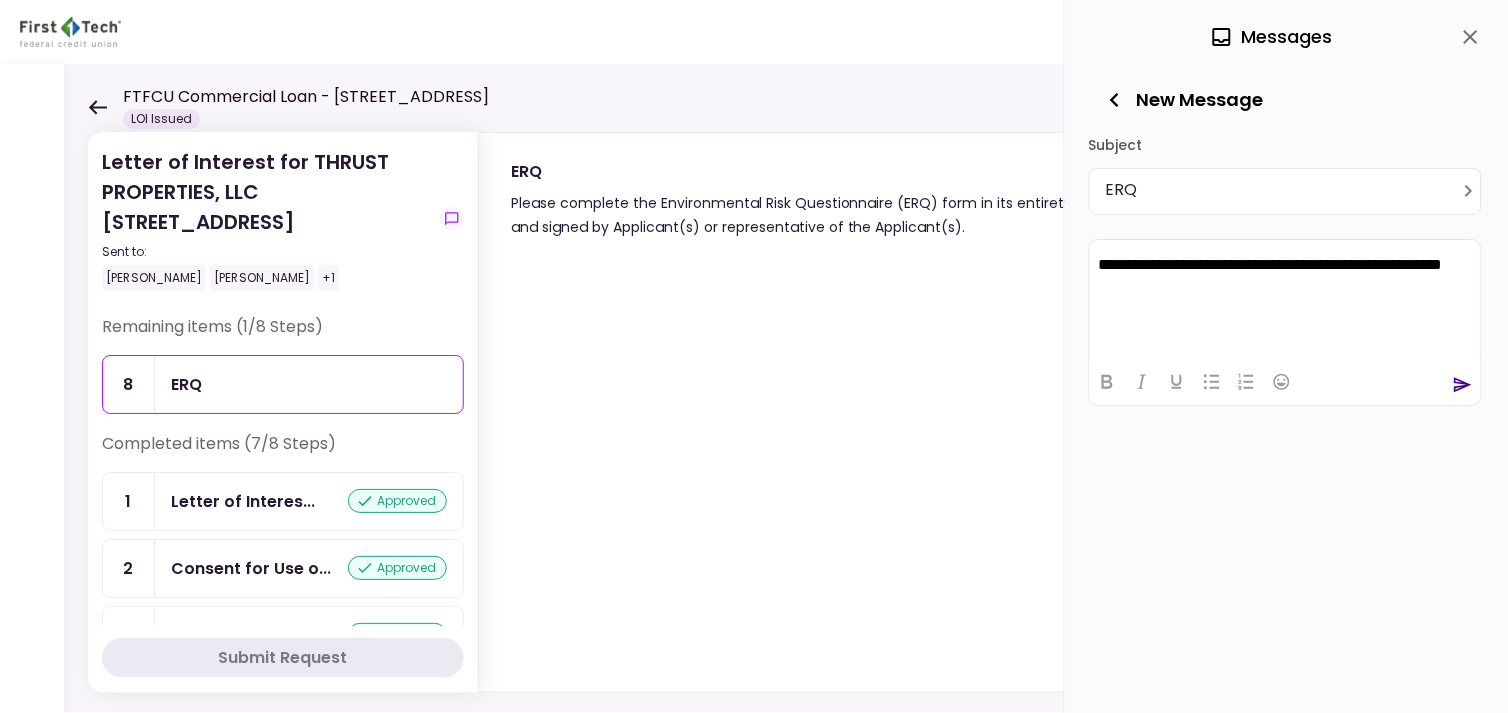 click 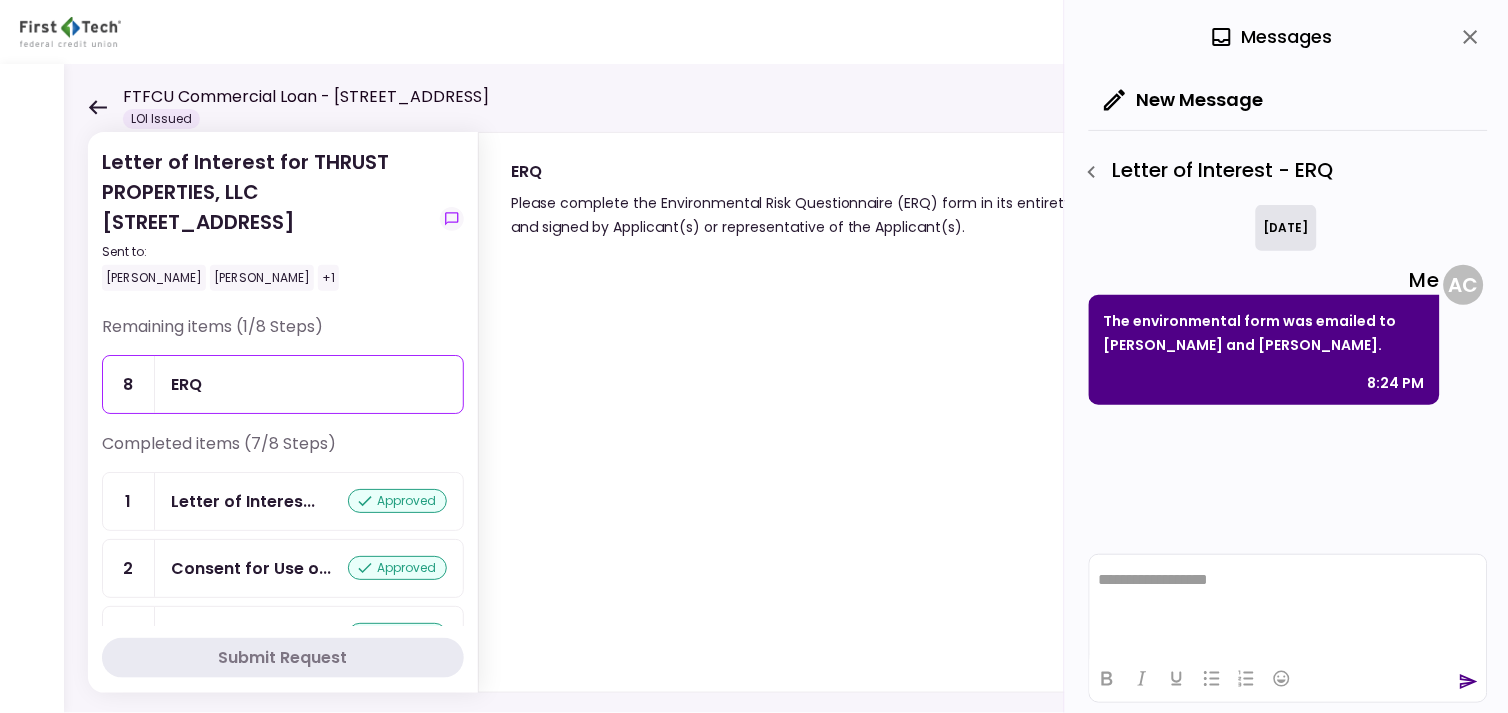 scroll, scrollTop: 0, scrollLeft: 0, axis: both 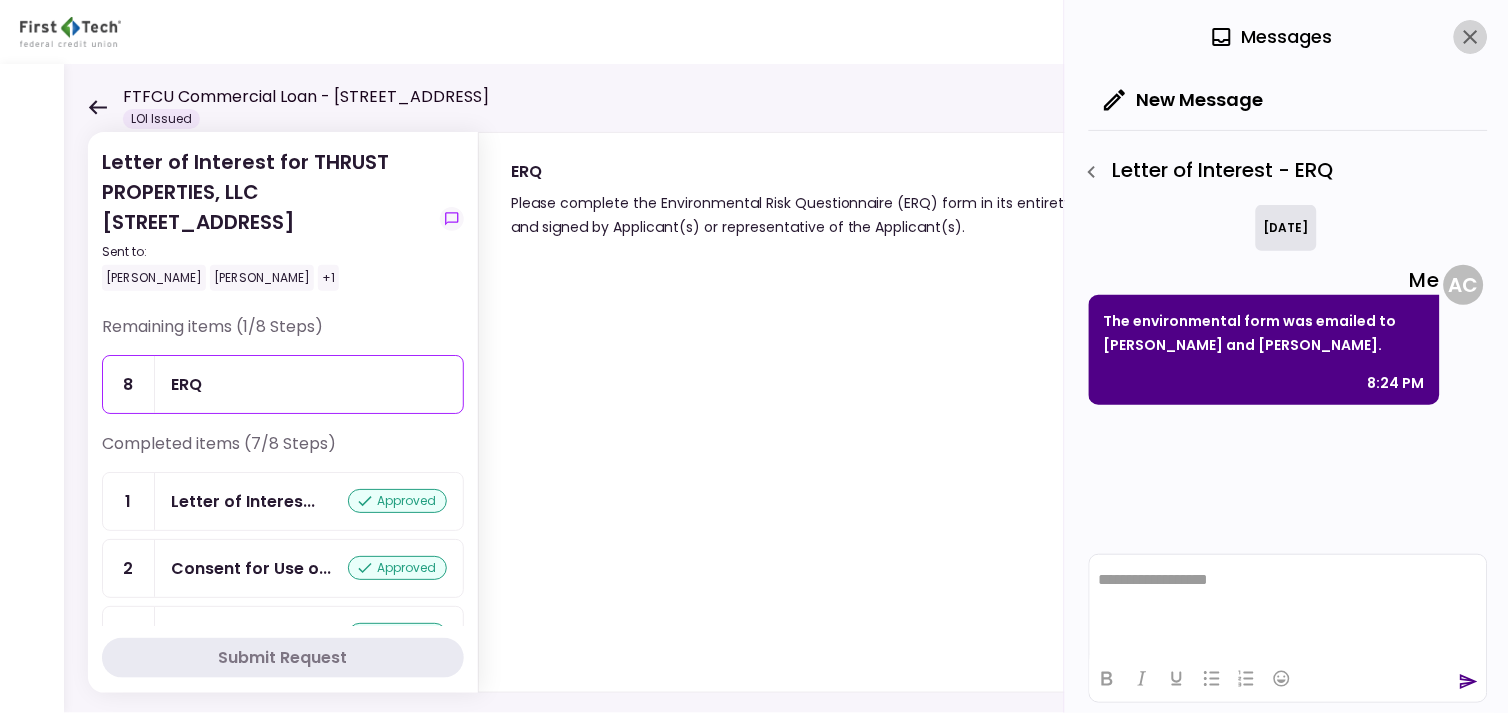 click 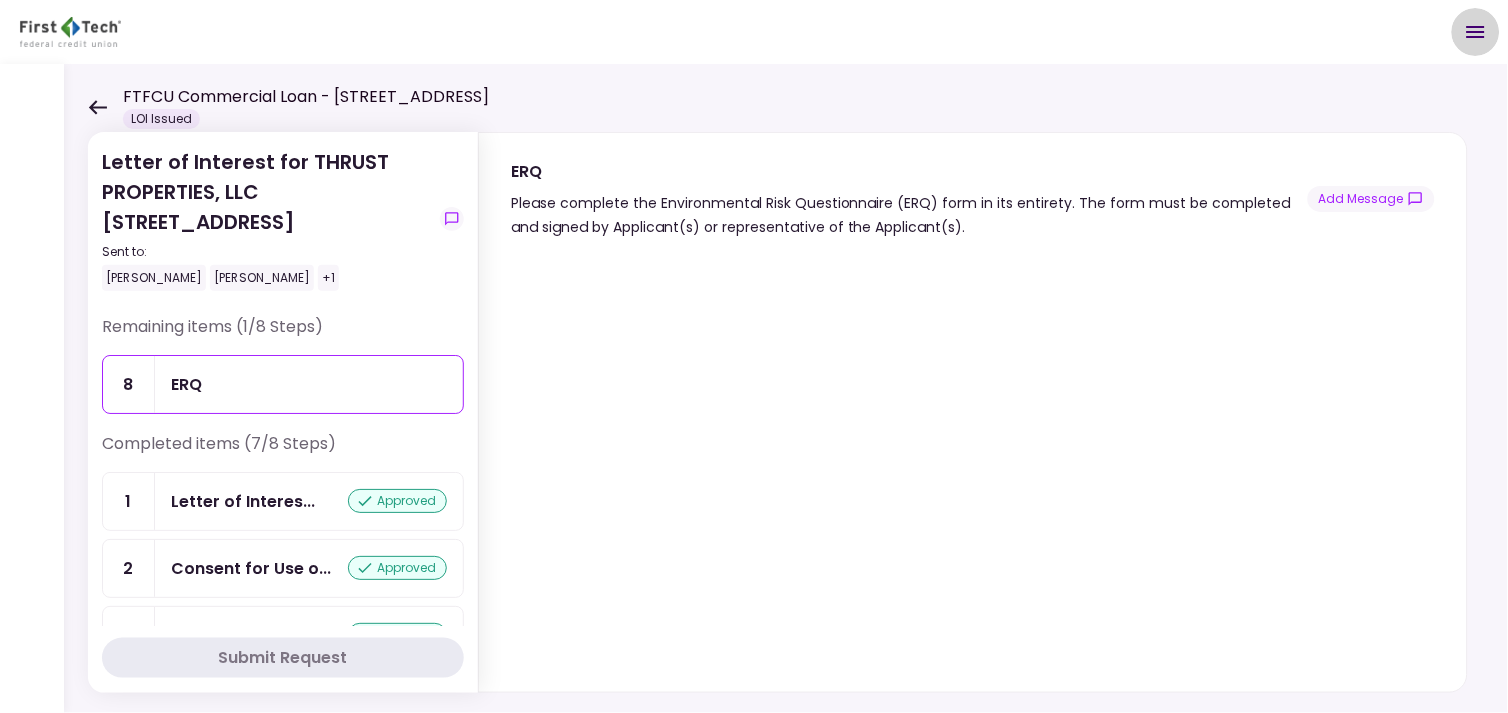click 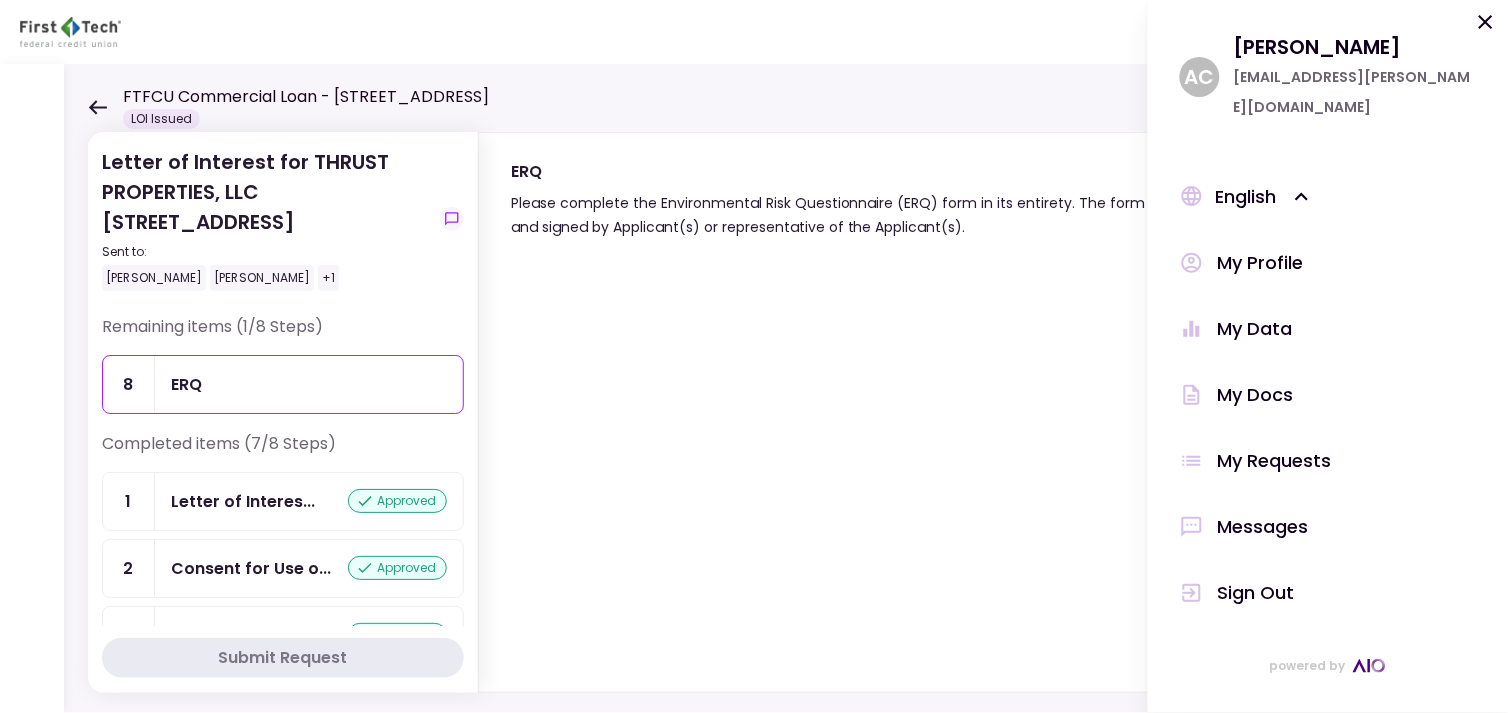 click on "My Docs" at bounding box center [1256, 395] 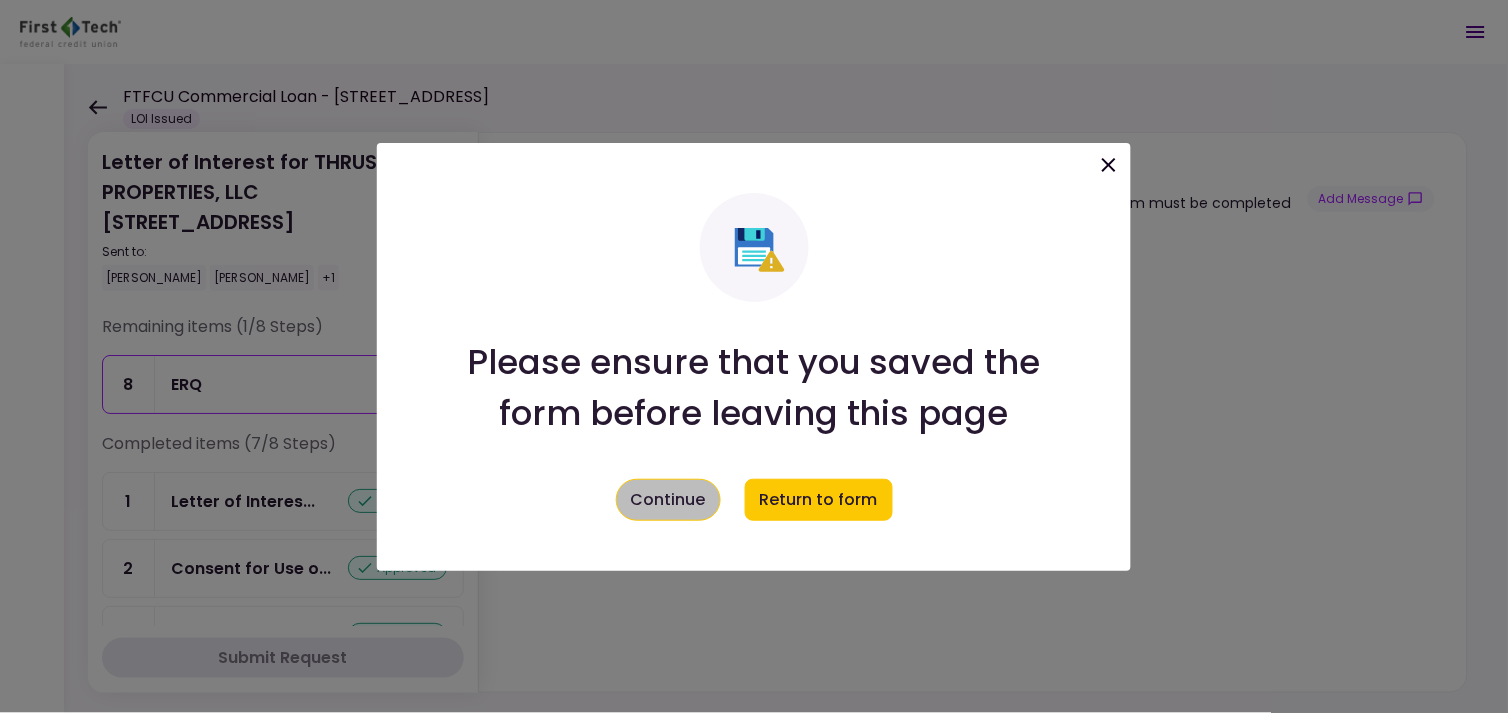 click on "Continue" at bounding box center (668, 500) 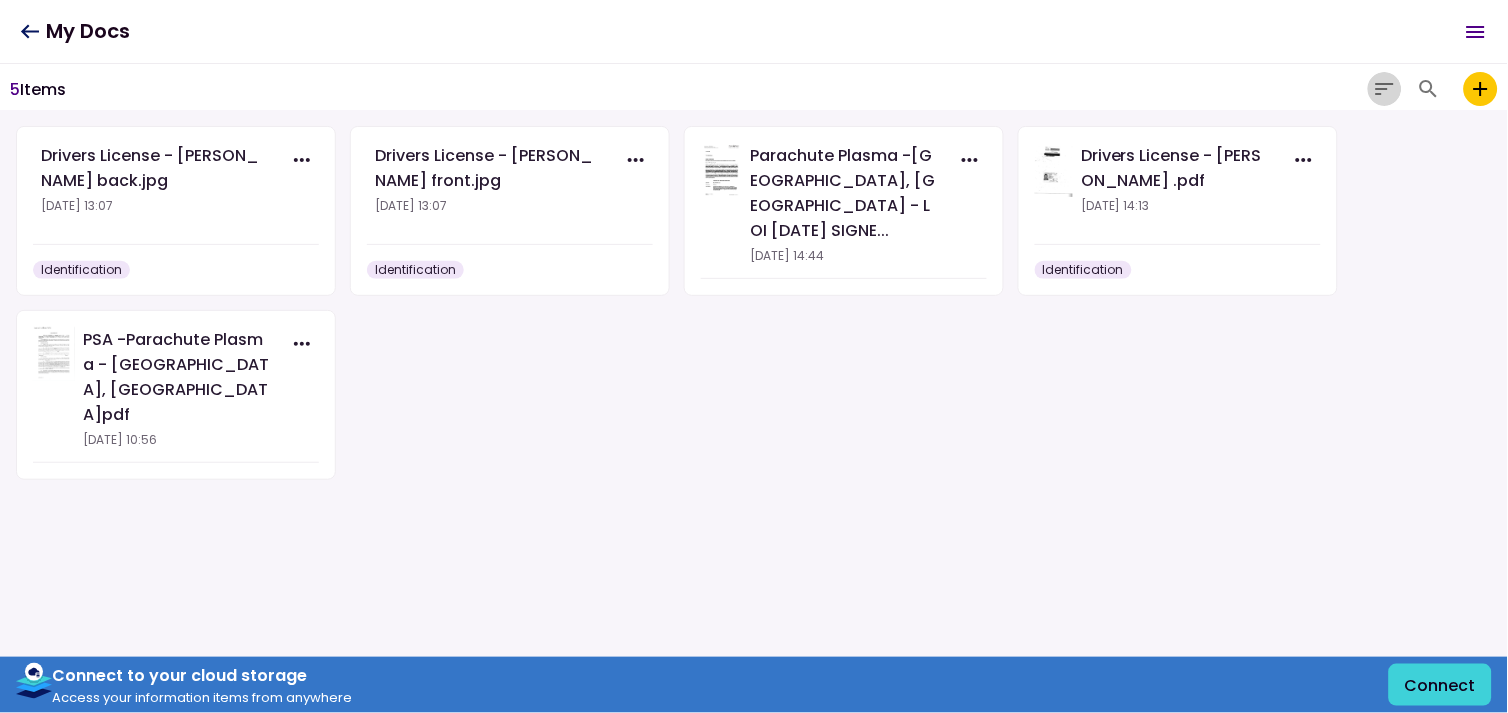 click 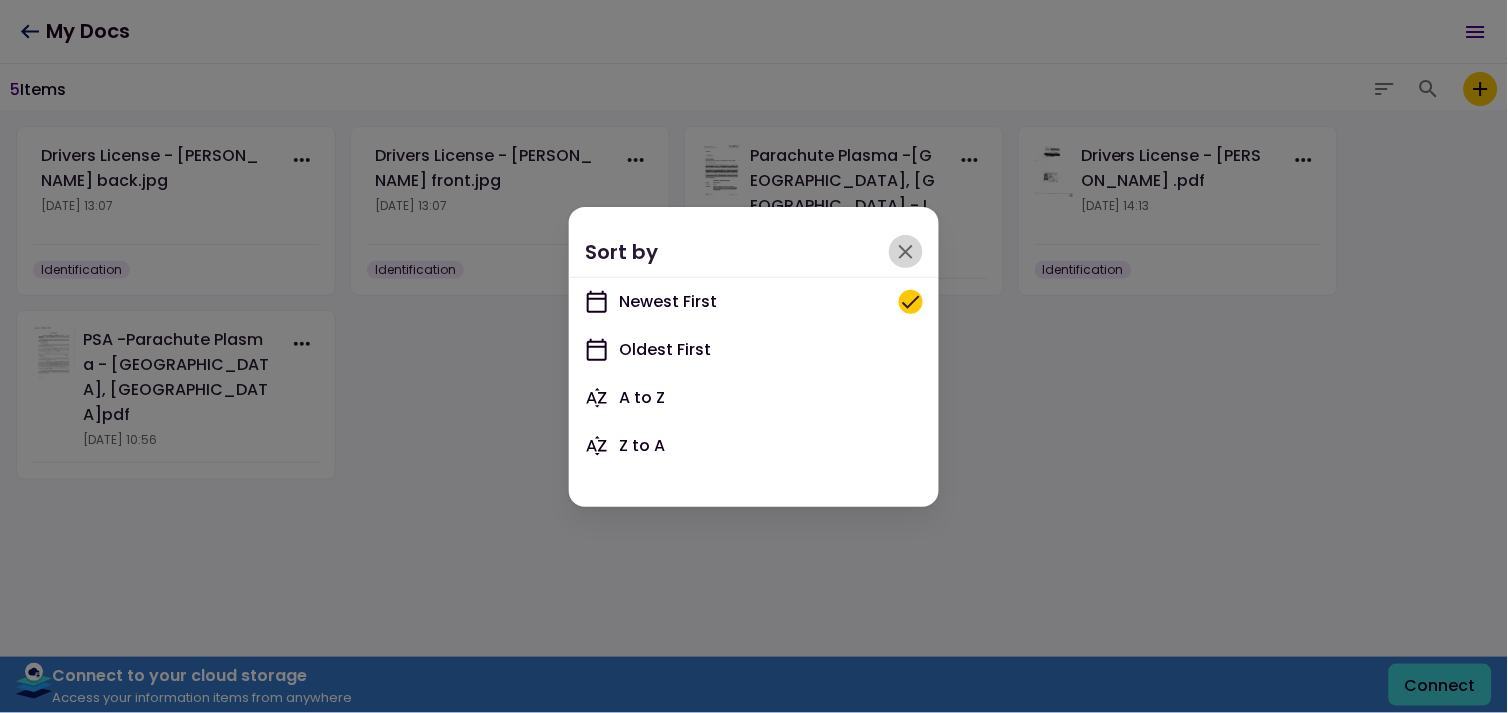 click 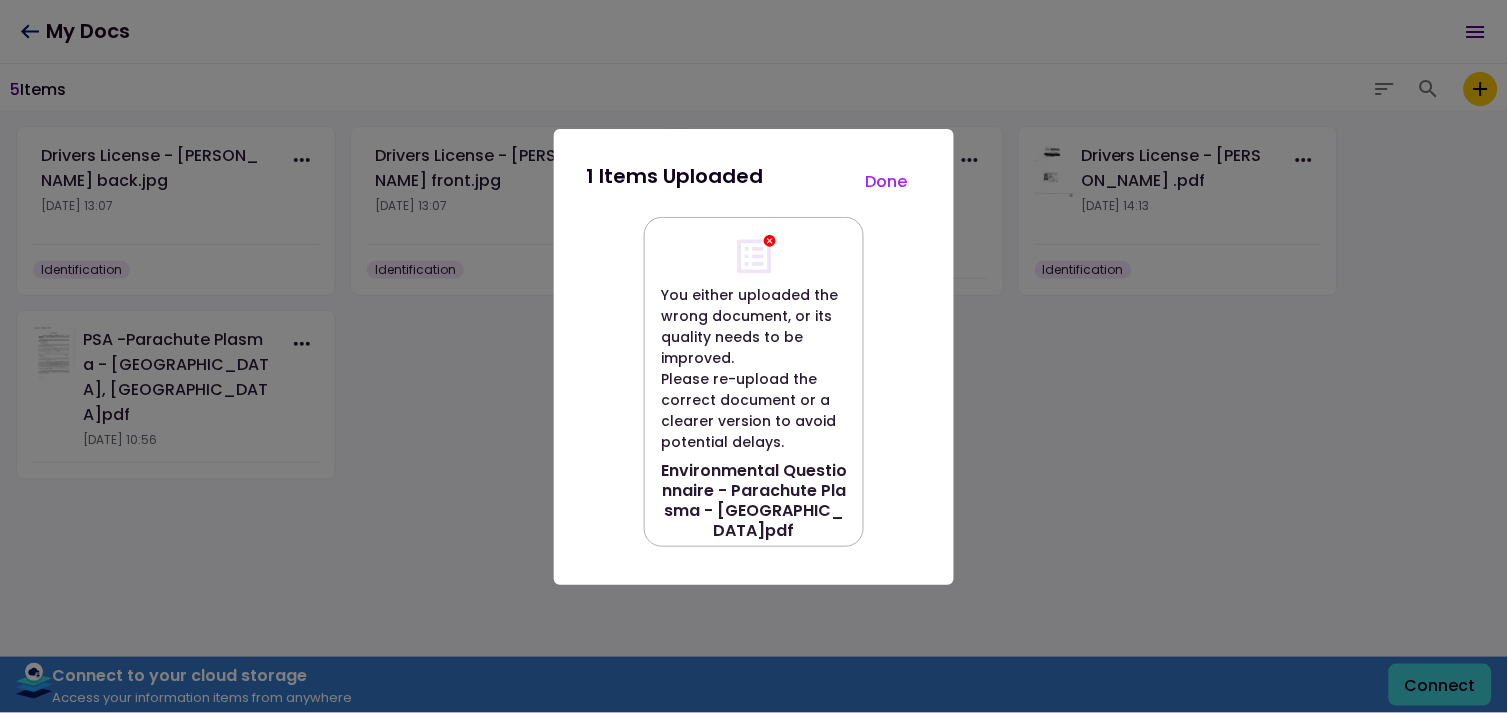 click on "Keep this version" at bounding box center [754, 561] 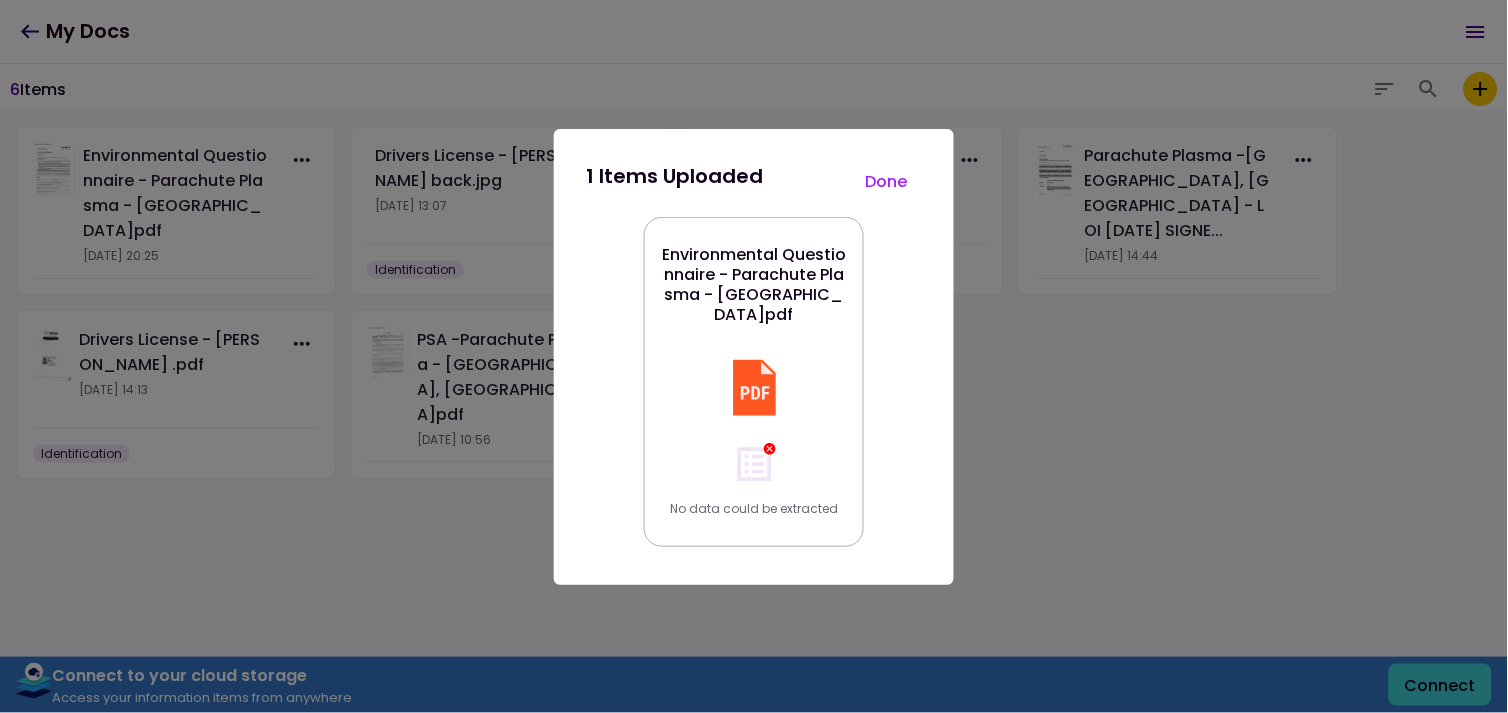 click on "Done" at bounding box center (887, 182) 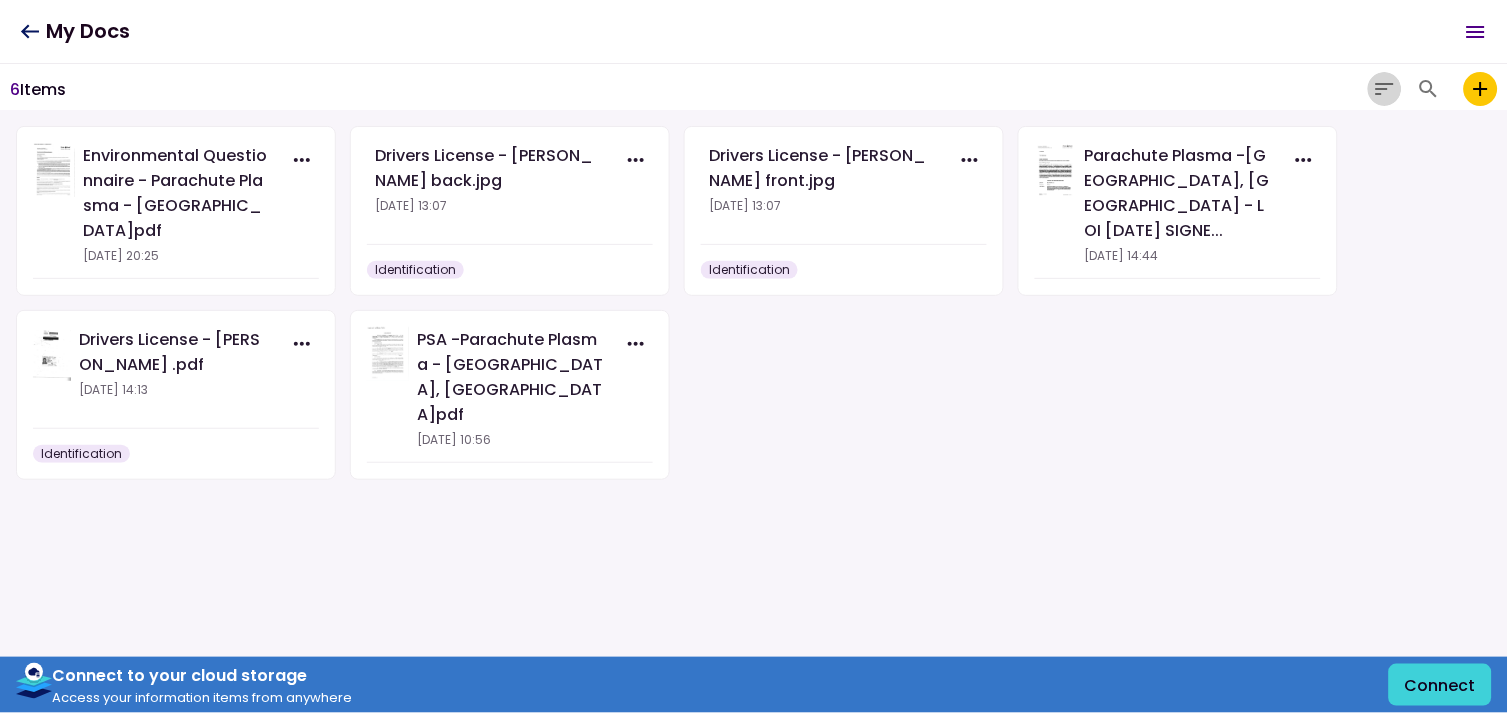 click 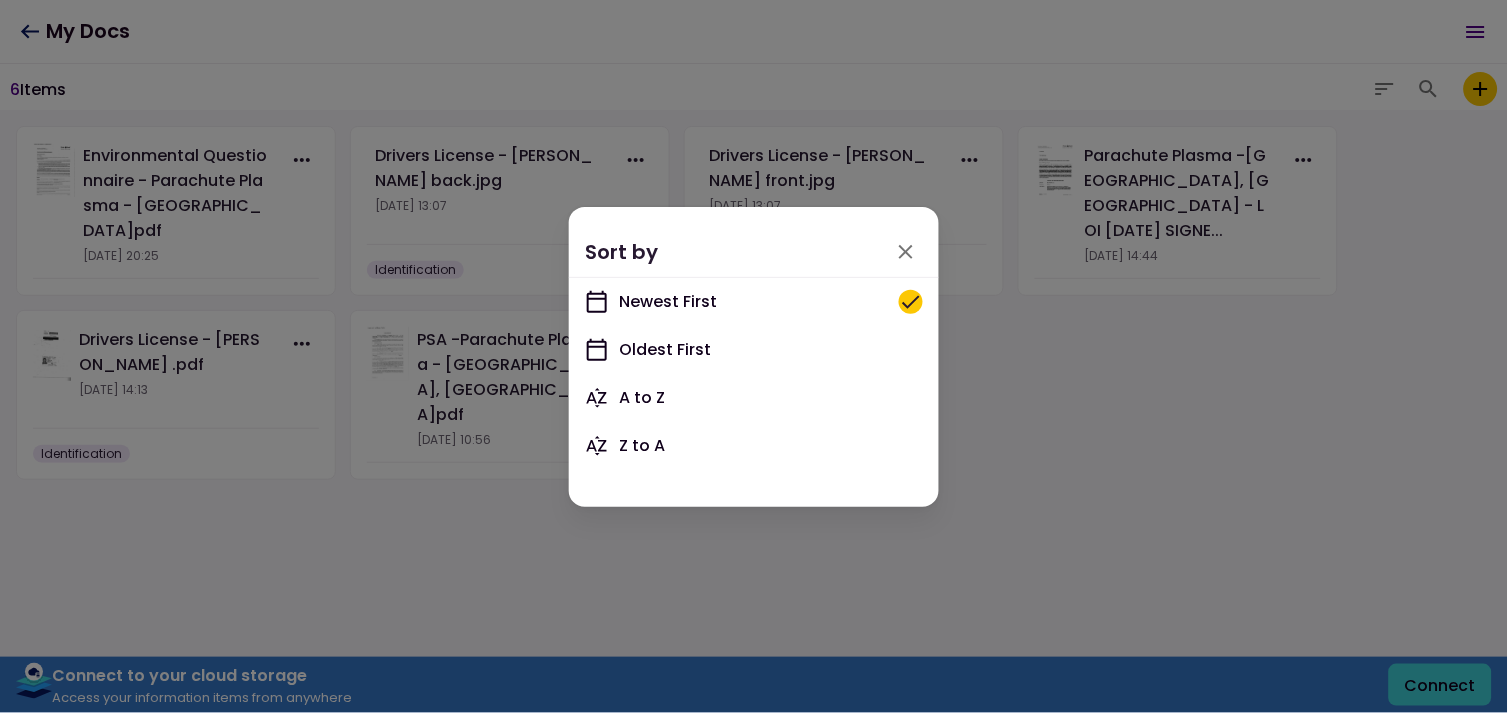 click at bounding box center (754, 356) 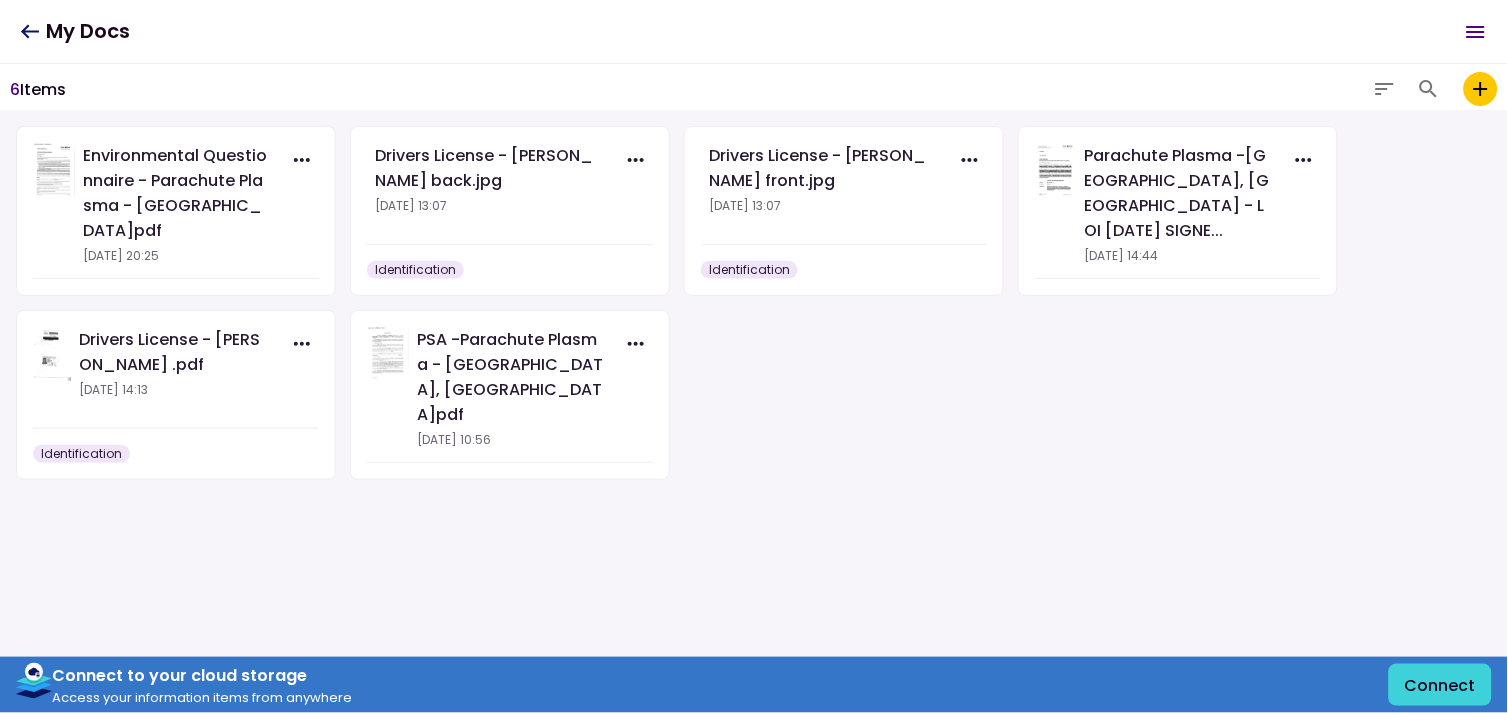 click at bounding box center (1476, 32) 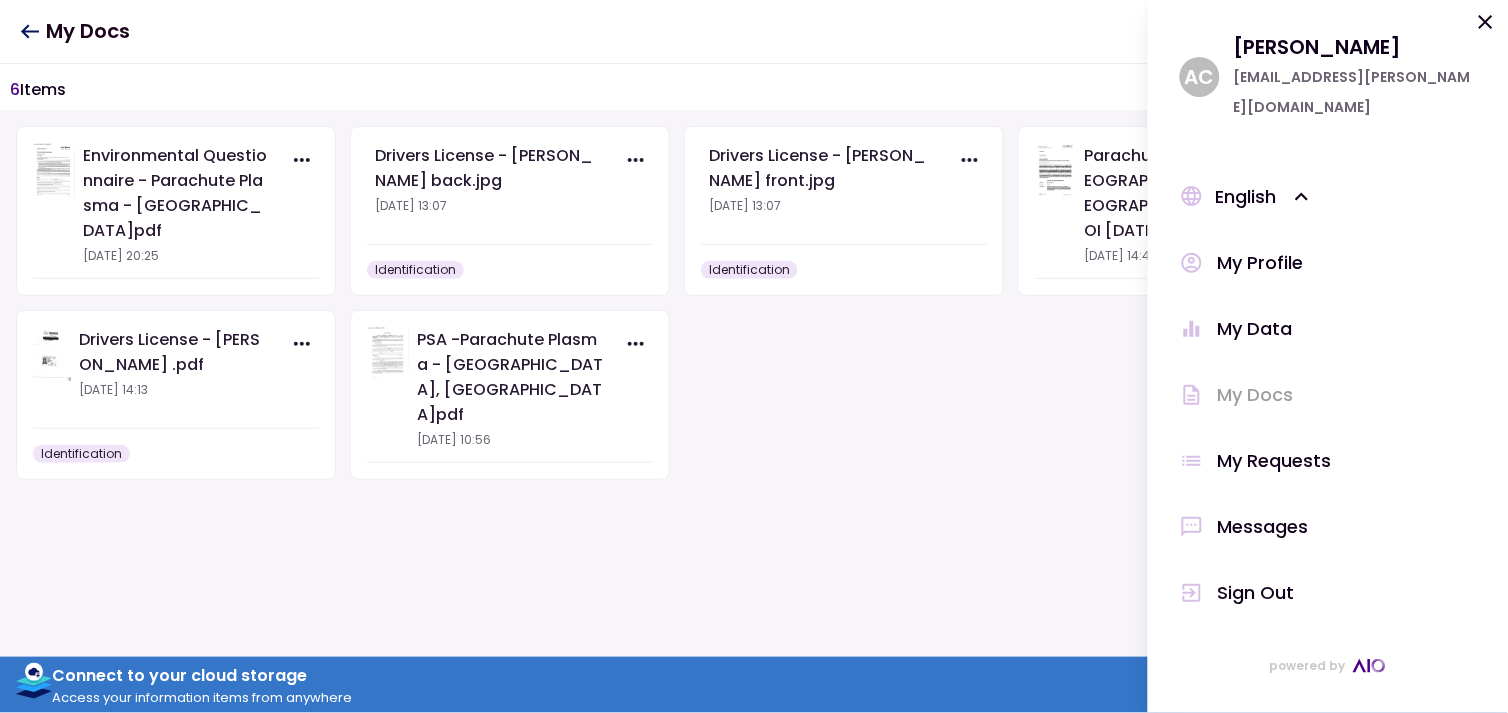 click on "My Docs" at bounding box center [75, 31] 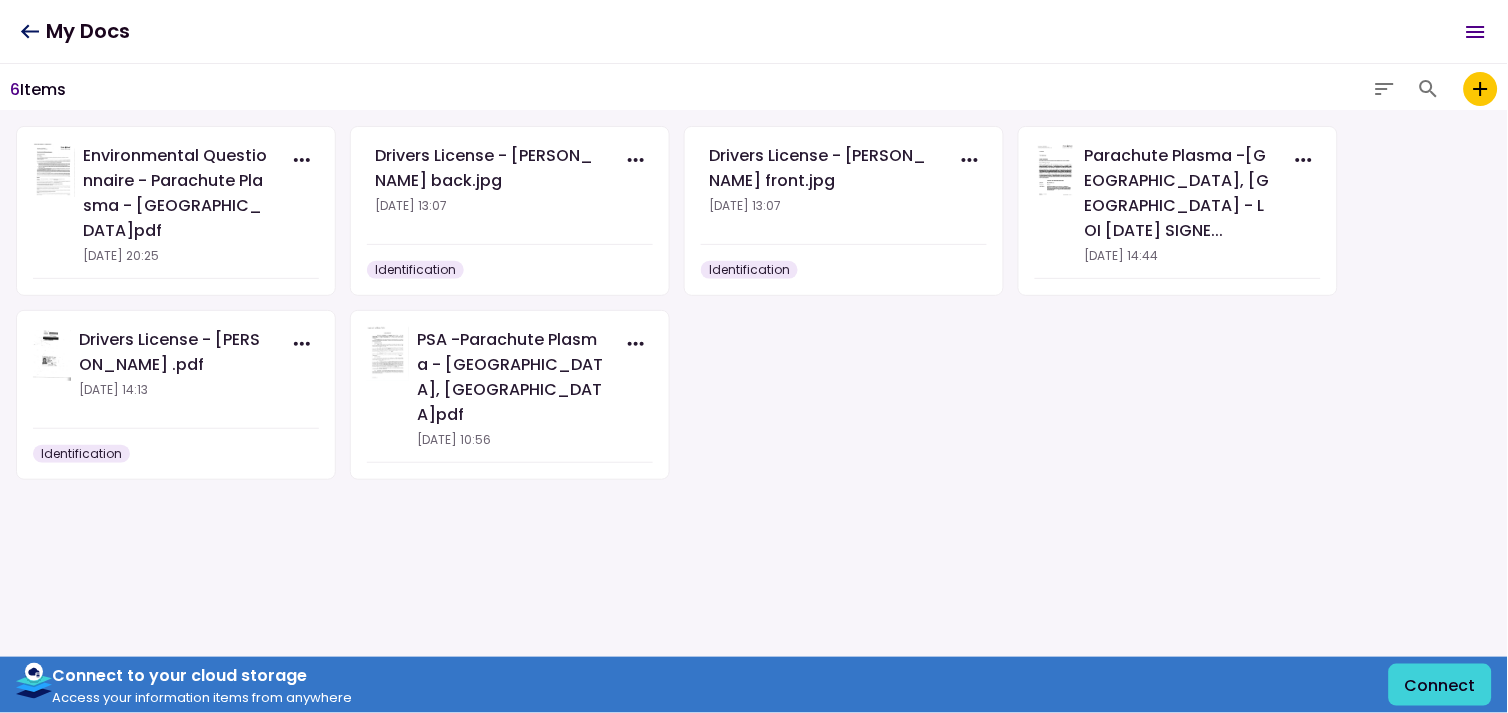click on "Environmental Questionnaire - Parachute Plasma - [GEOGRAPHIC_DATA]pdf [DATE]   20:25 Drivers License - [PERSON_NAME] back.jpg [DATE]   13:07 Identification Drivers License - [PERSON_NAME] front.jpg [DATE]   13:07 Identification Parachute Plasma -[GEOGRAPHIC_DATA], [GEOGRAPHIC_DATA] - LOI [DATE] SIGNE... [DATE]   14:44 Letter of Interest Drivers License - [PERSON_NAME] .pdf [DATE]   14:13 Identification PSA -Parachute Plasma - [GEOGRAPHIC_DATA], [GEOGRAPHIC_DATA]pdf [DATE]   10:56 Purchase Agreement" at bounding box center [754, 355] 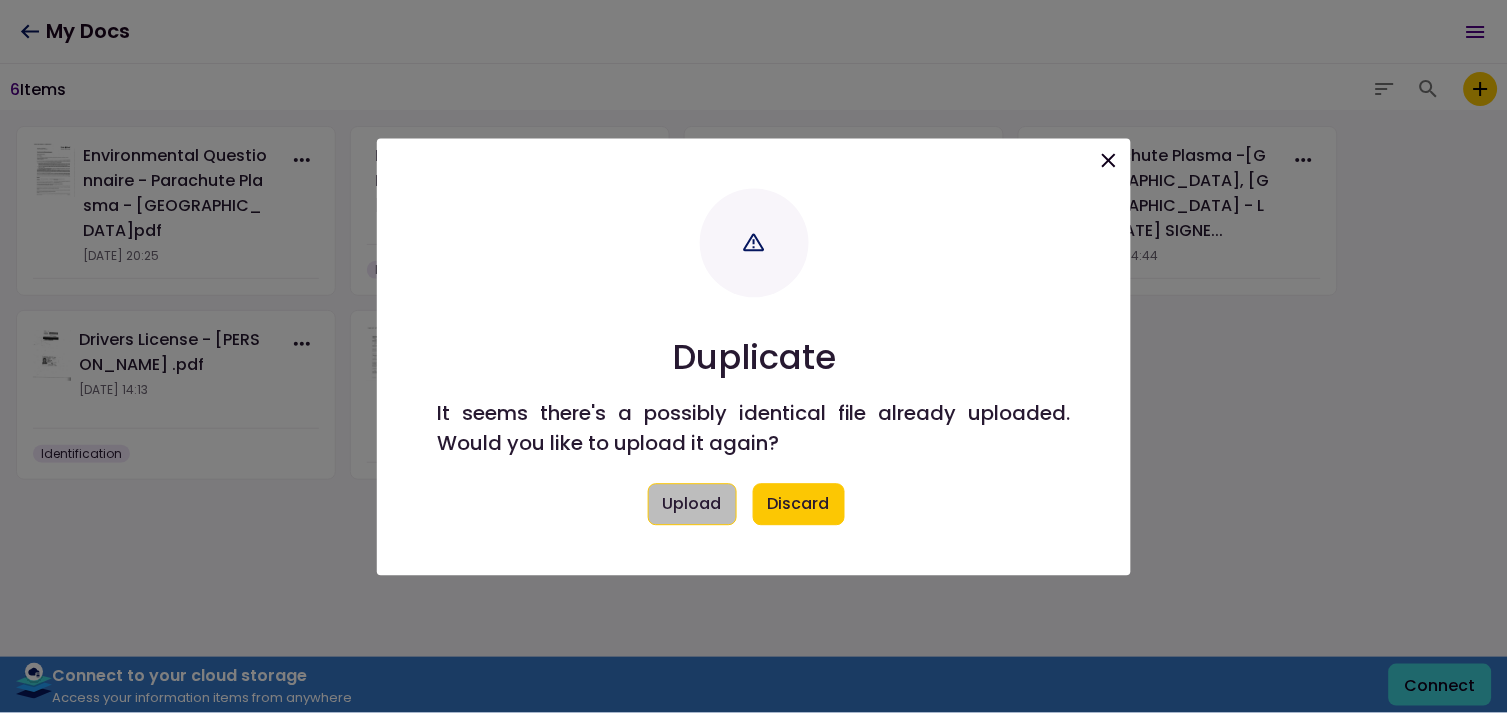 click on "Upload" at bounding box center (692, 504) 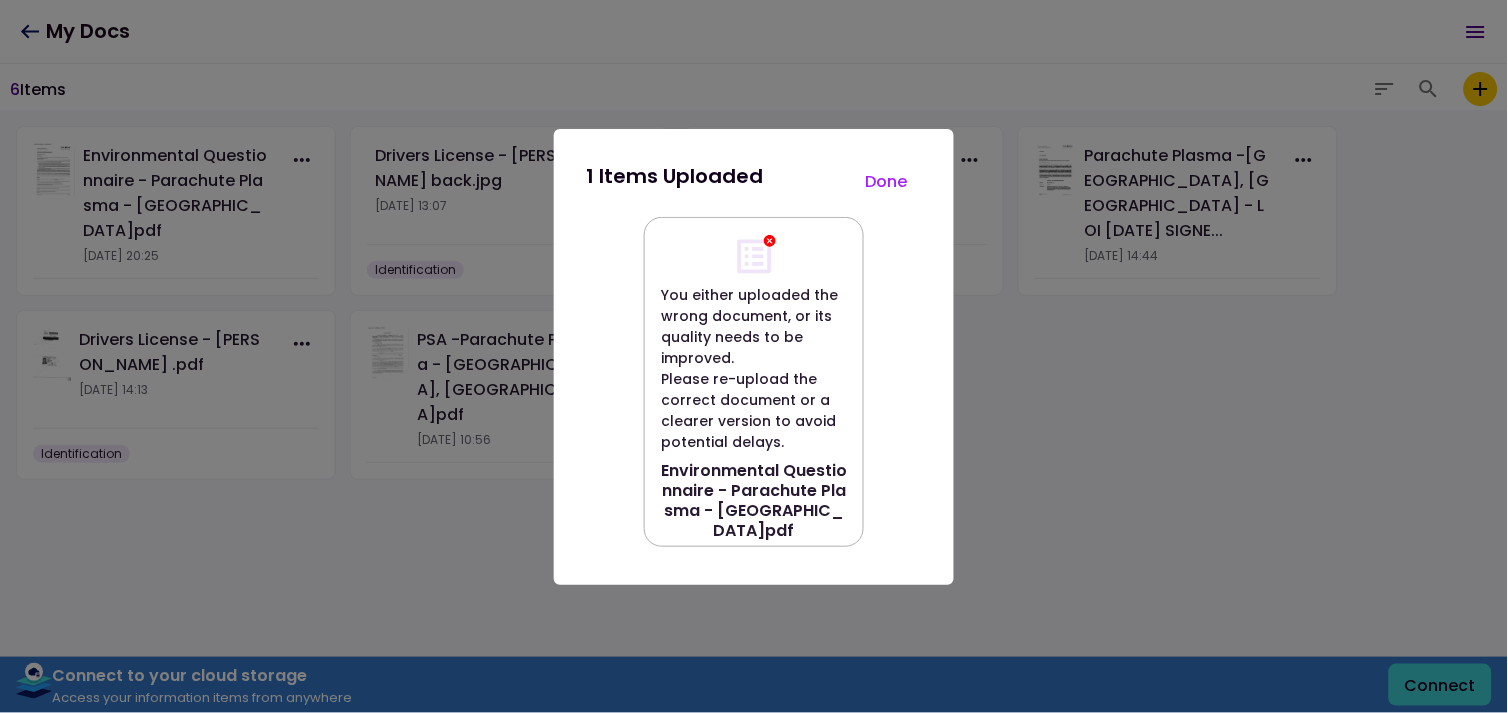 click on "Keep this version" at bounding box center (754, 561) 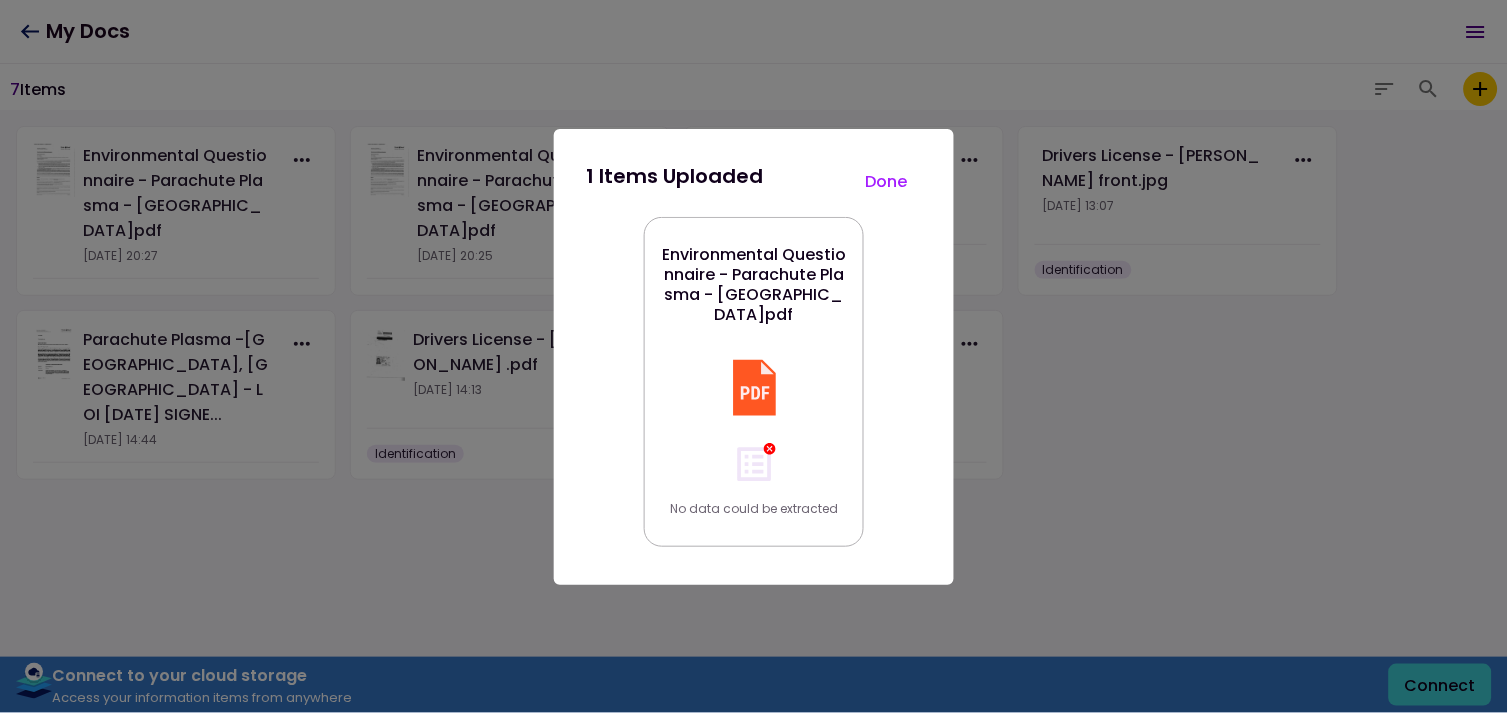 click on "Done" at bounding box center [887, 182] 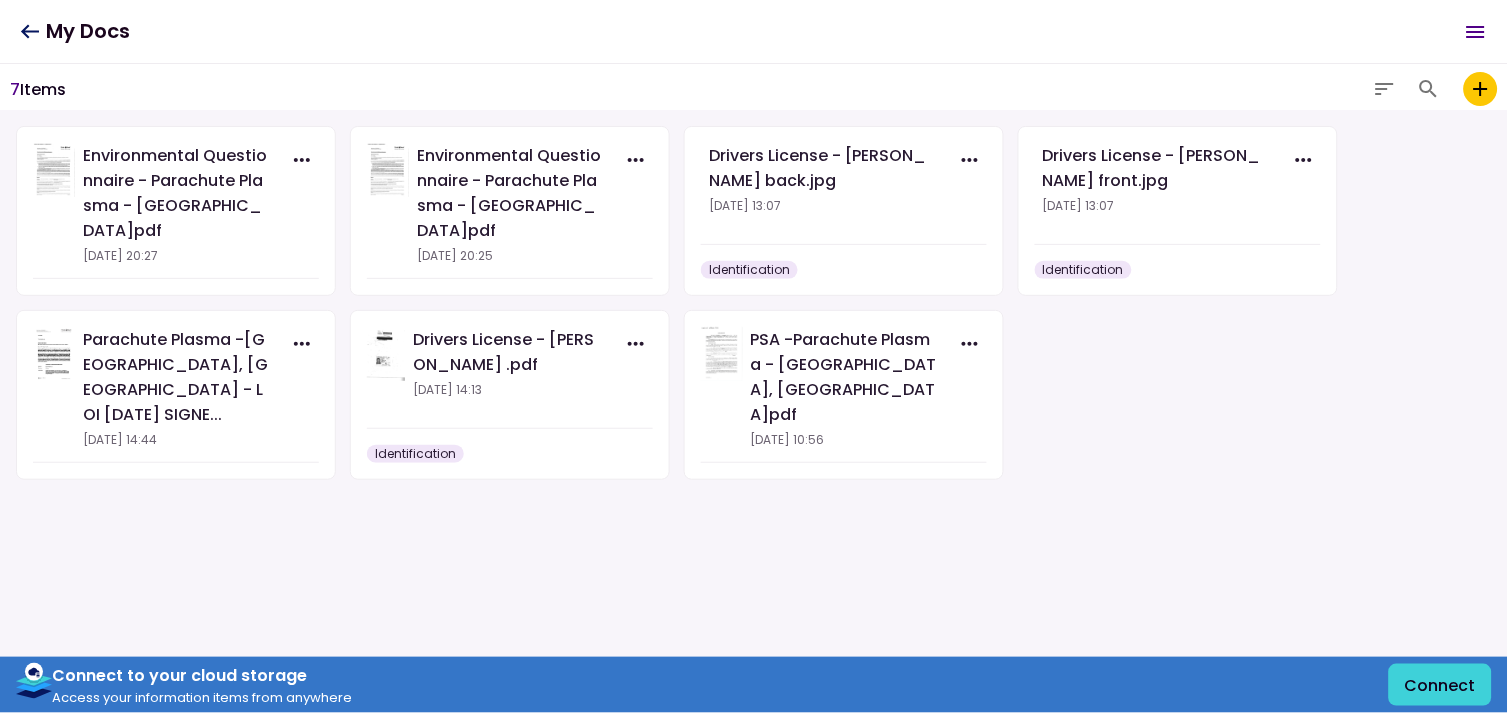 click 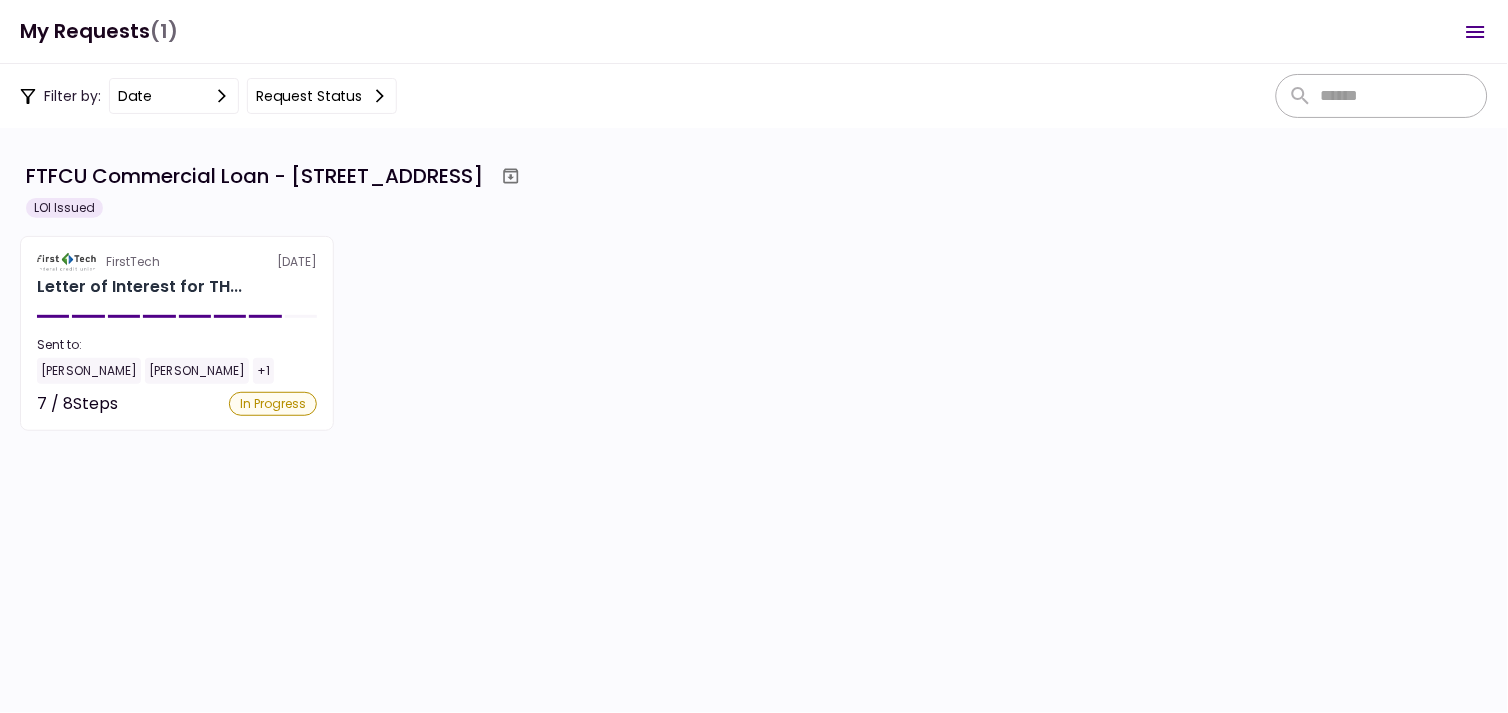 click on "My Requests  (1)" at bounding box center [99, 31] 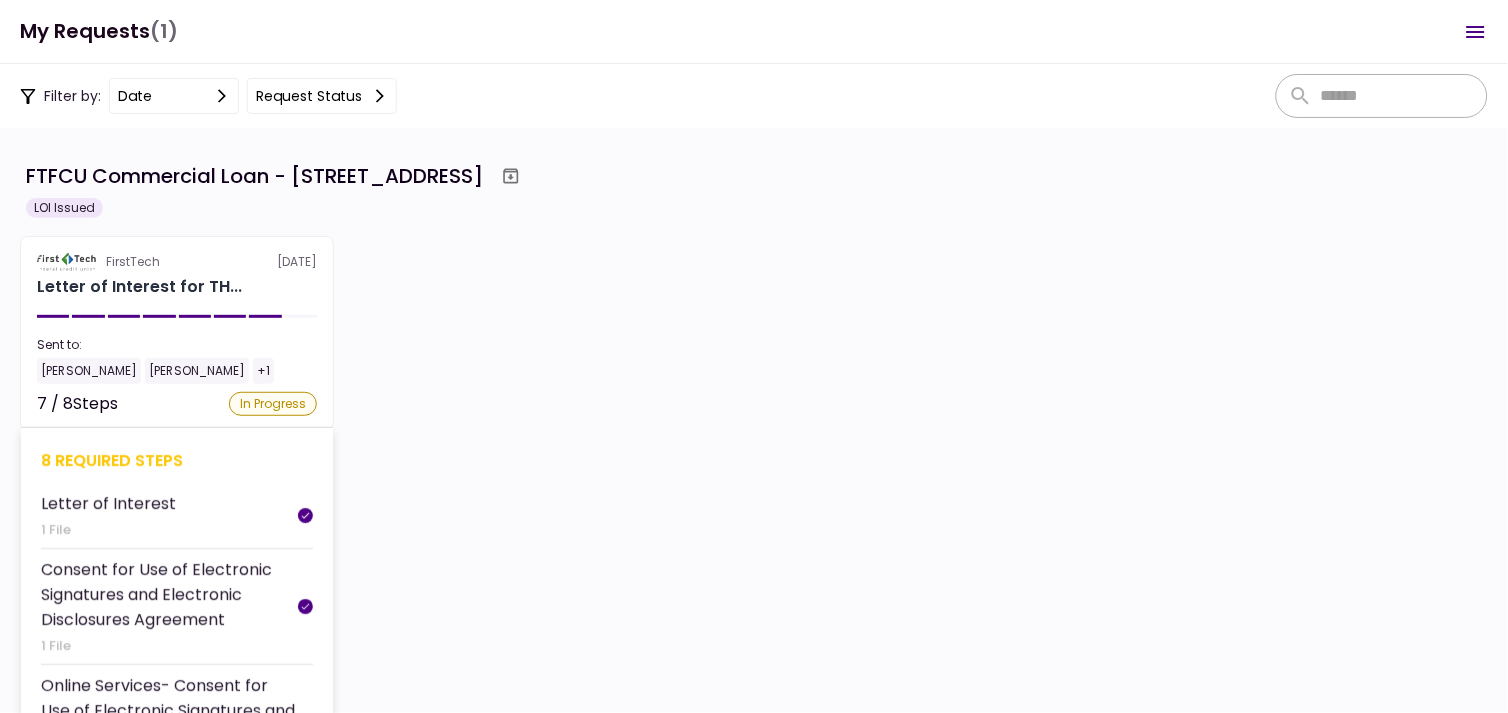 click on "Letter of Interest for TH..." at bounding box center (177, 287) 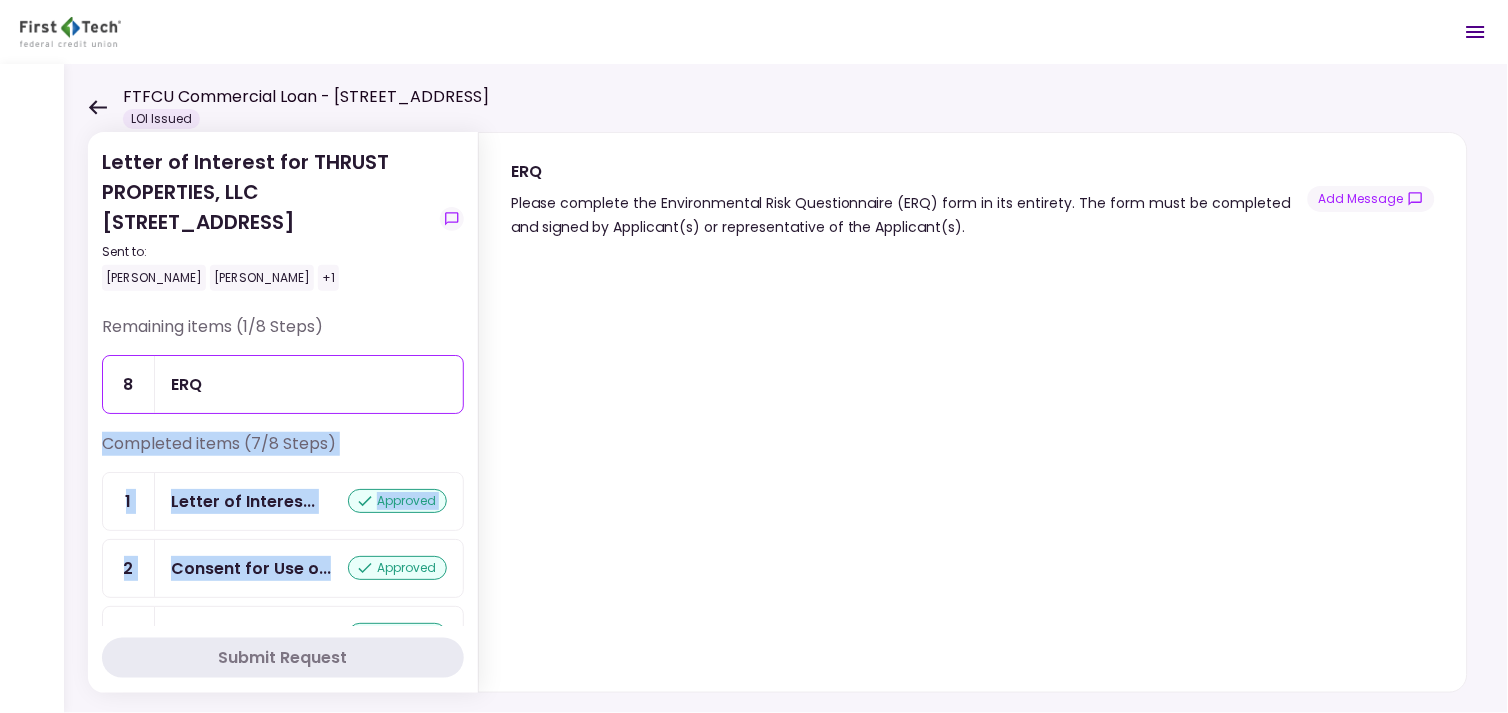 drag, startPoint x: 464, startPoint y: 405, endPoint x: 465, endPoint y: 541, distance: 136.00368 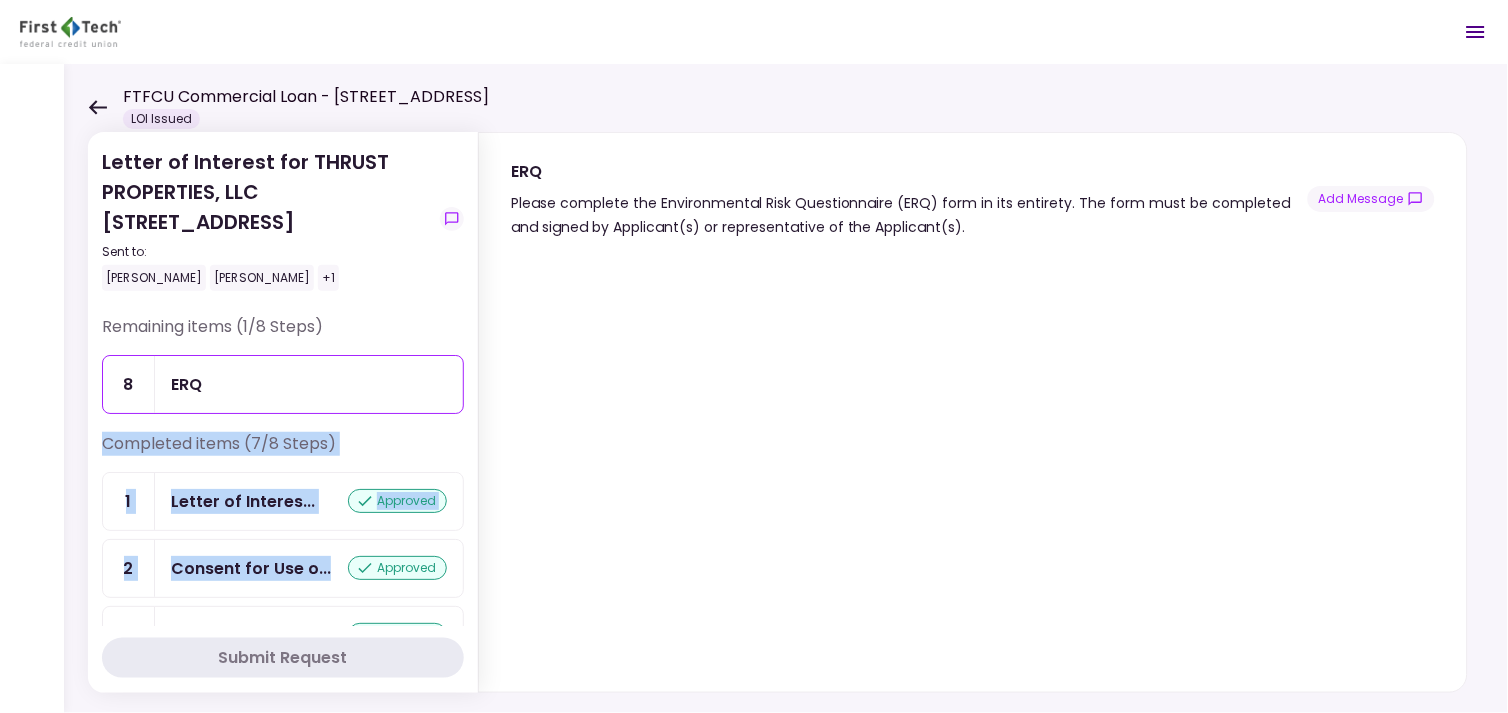 drag, startPoint x: 465, startPoint y: 541, endPoint x: 437, endPoint y: 430, distance: 114.47707 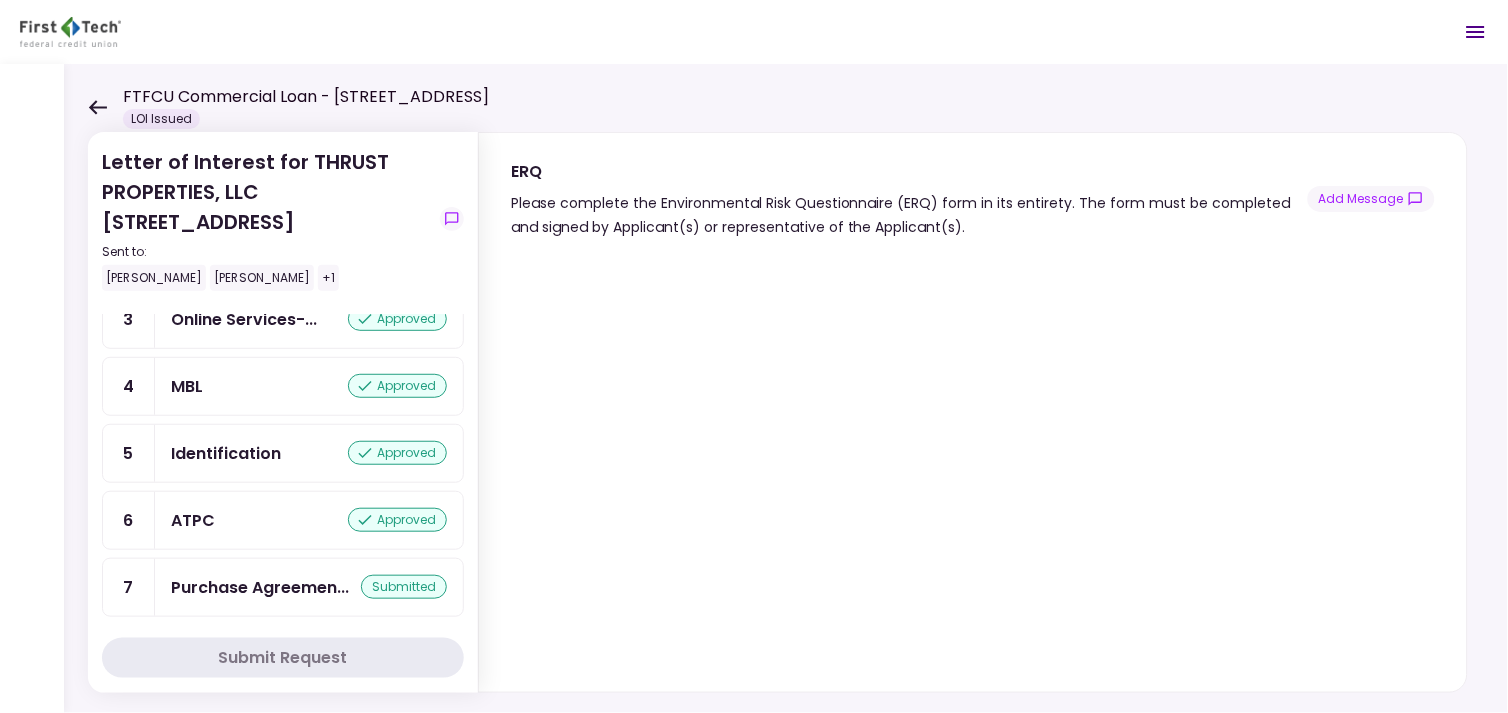 scroll, scrollTop: 0, scrollLeft: 0, axis: both 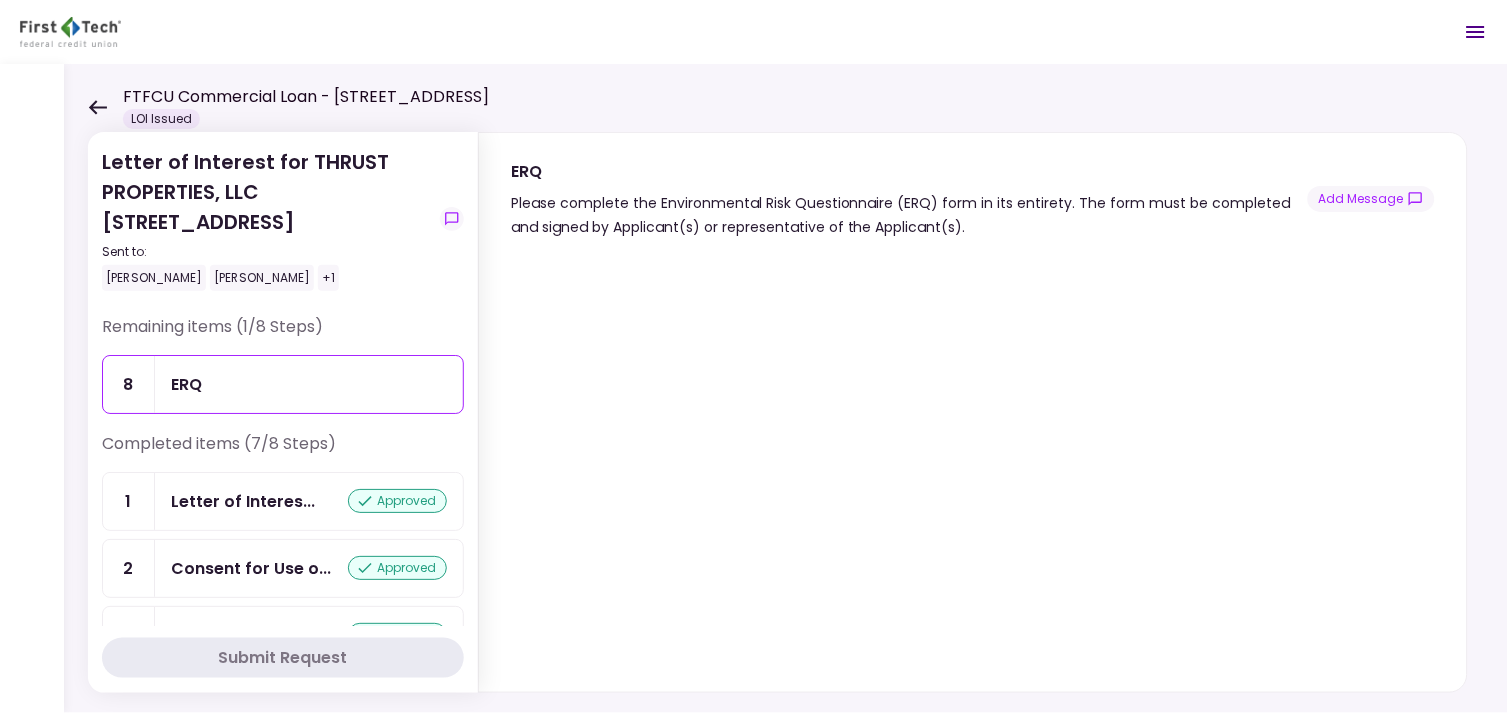 click on "Letter of Interest for THRUST PROPERTIES, LLC [STREET_ADDRESS] Sent to: [PERSON_NAME] [PERSON_NAME] +1" at bounding box center [283, 231] 